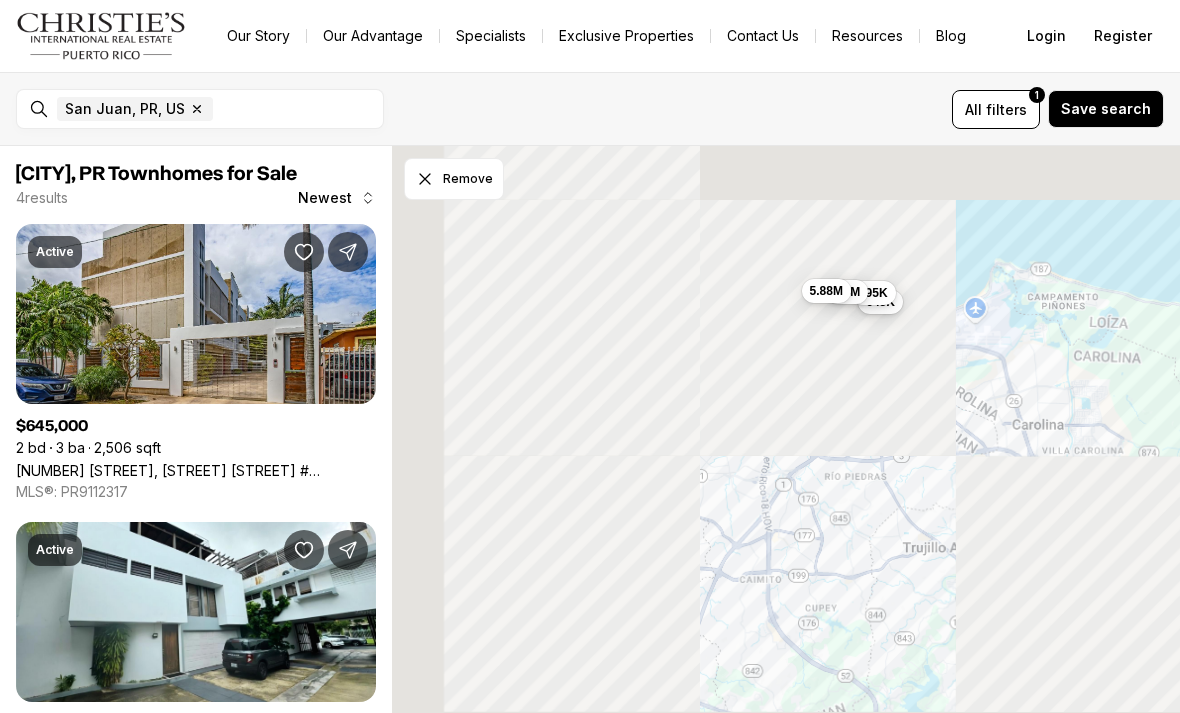 scroll, scrollTop: 0, scrollLeft: 0, axis: both 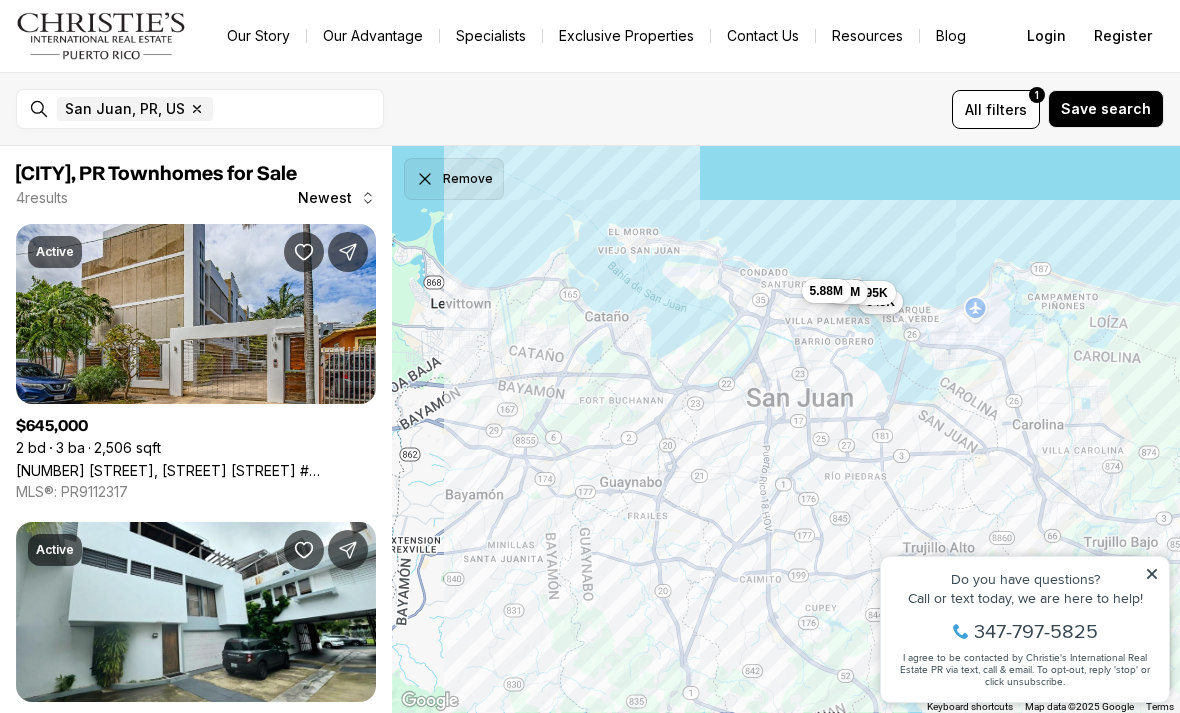 click on "Remove" at bounding box center (454, 179) 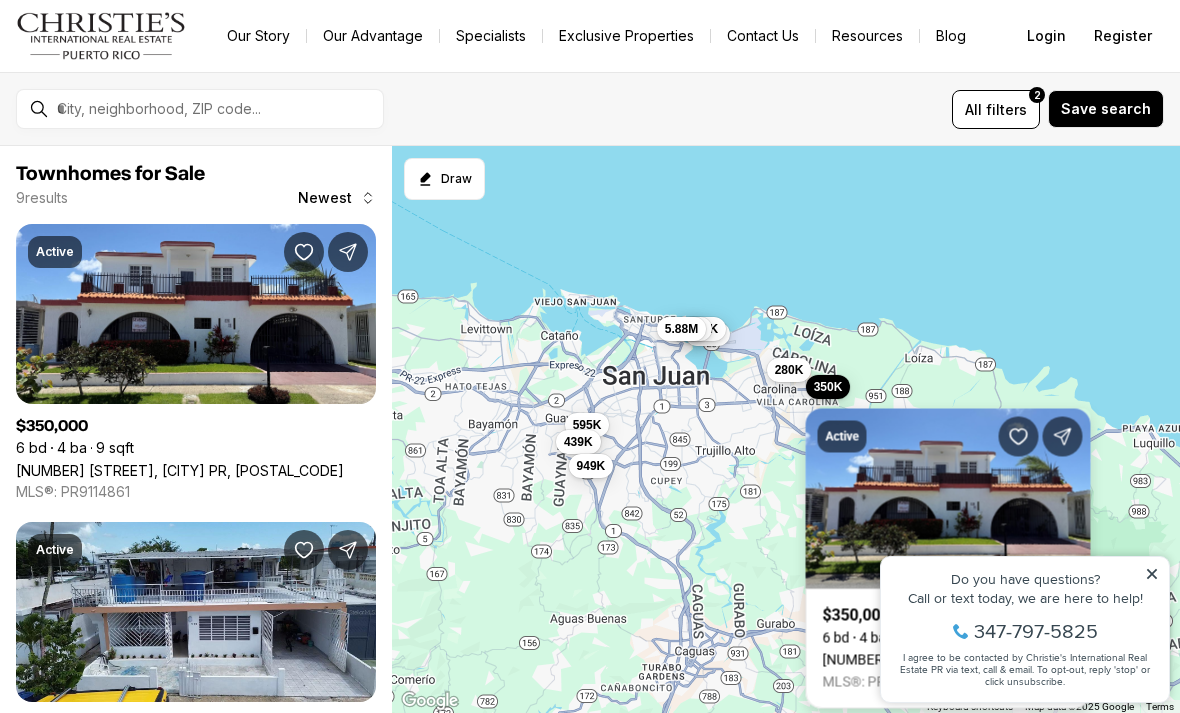 click on "[NUMBER] [STREET], [CITY] [STATE], [POSTAL_CODE]" at bounding box center [948, 660] 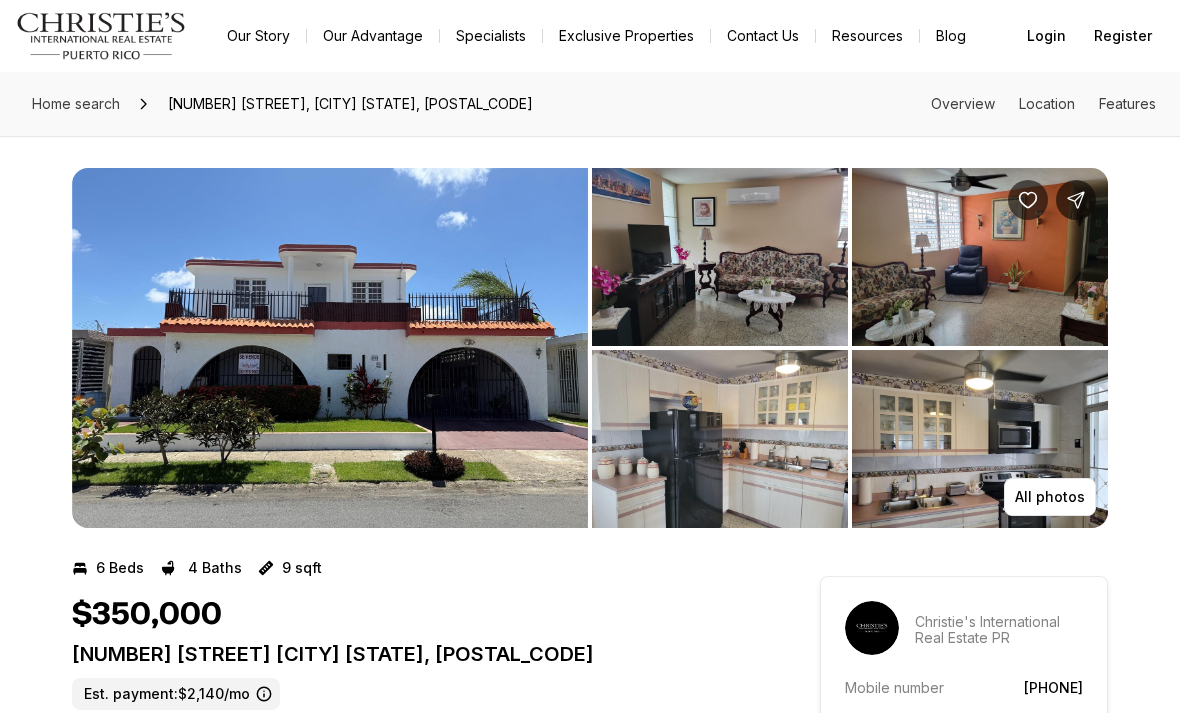 scroll, scrollTop: 0, scrollLeft: 0, axis: both 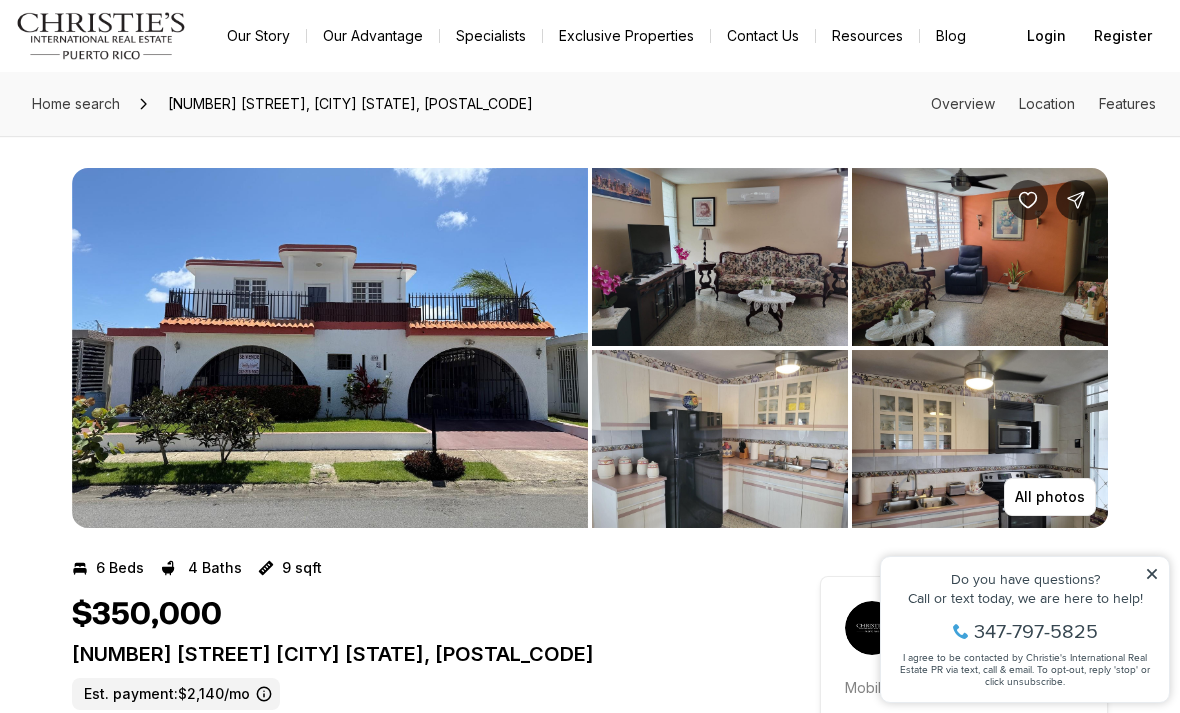 click at bounding box center [330, 348] 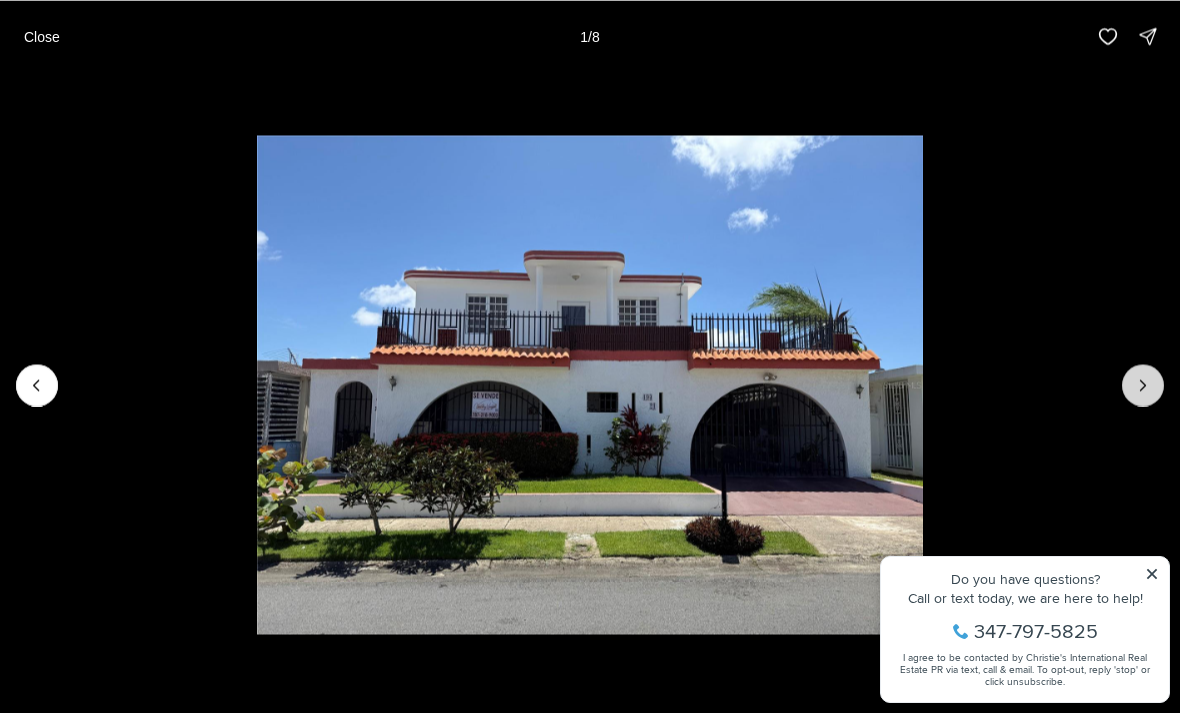 click 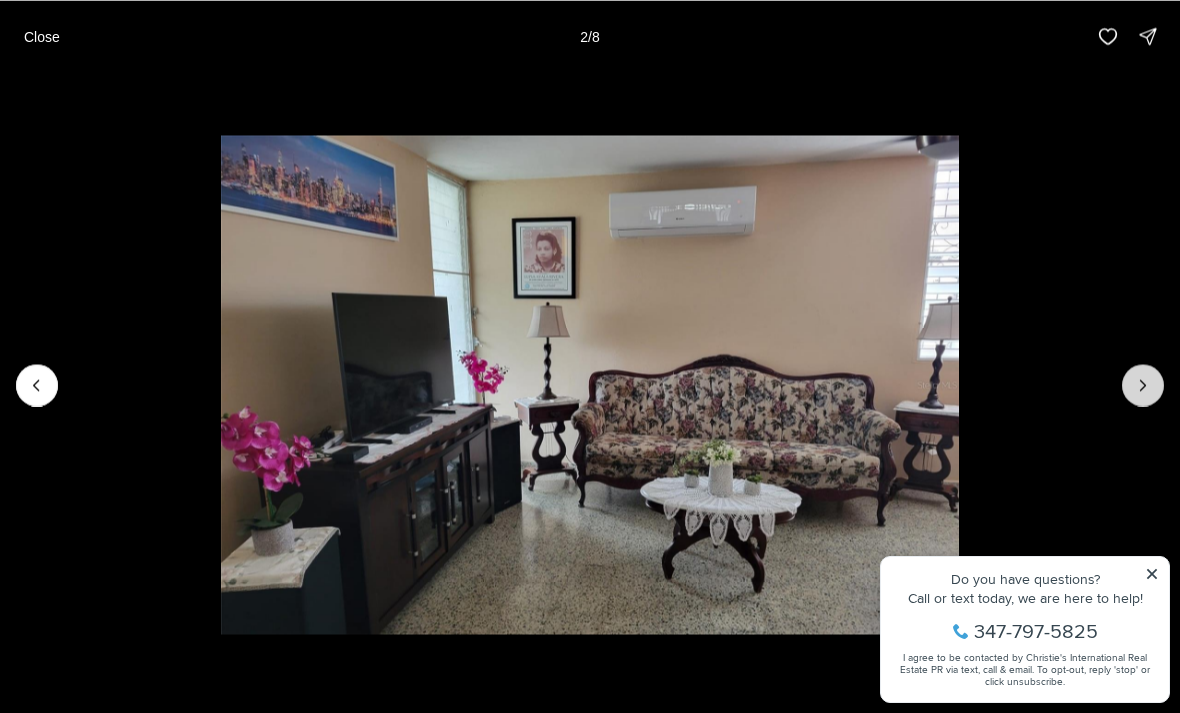 click 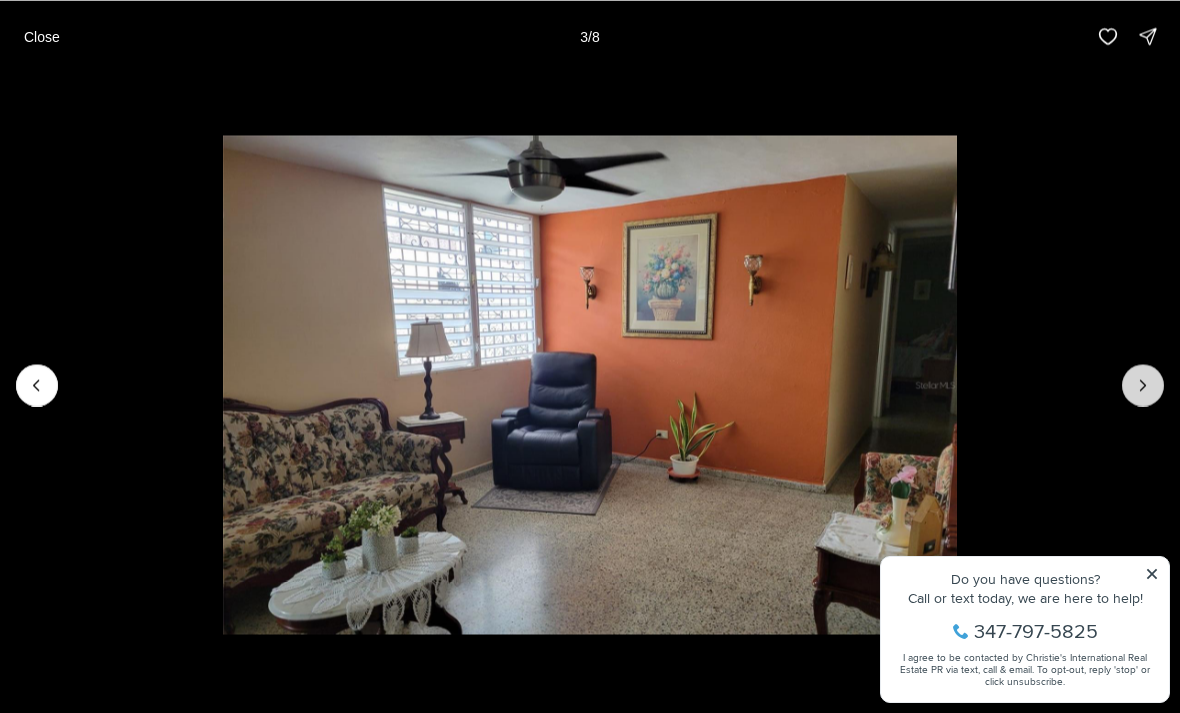 click 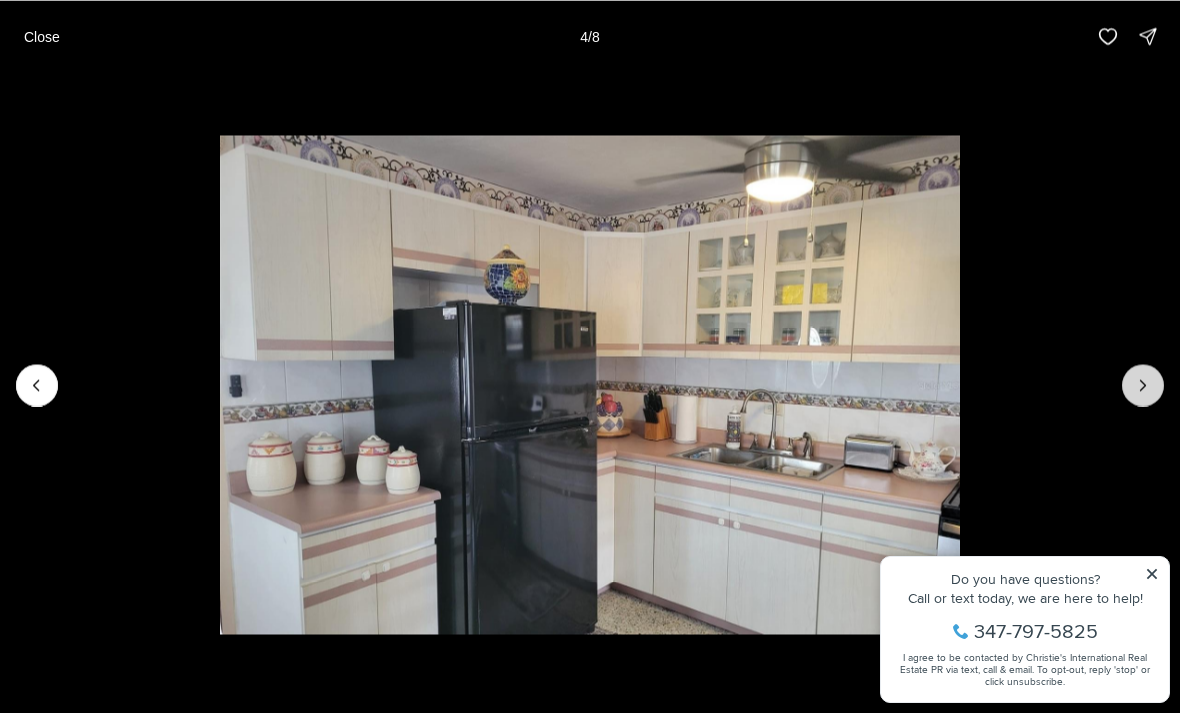 click 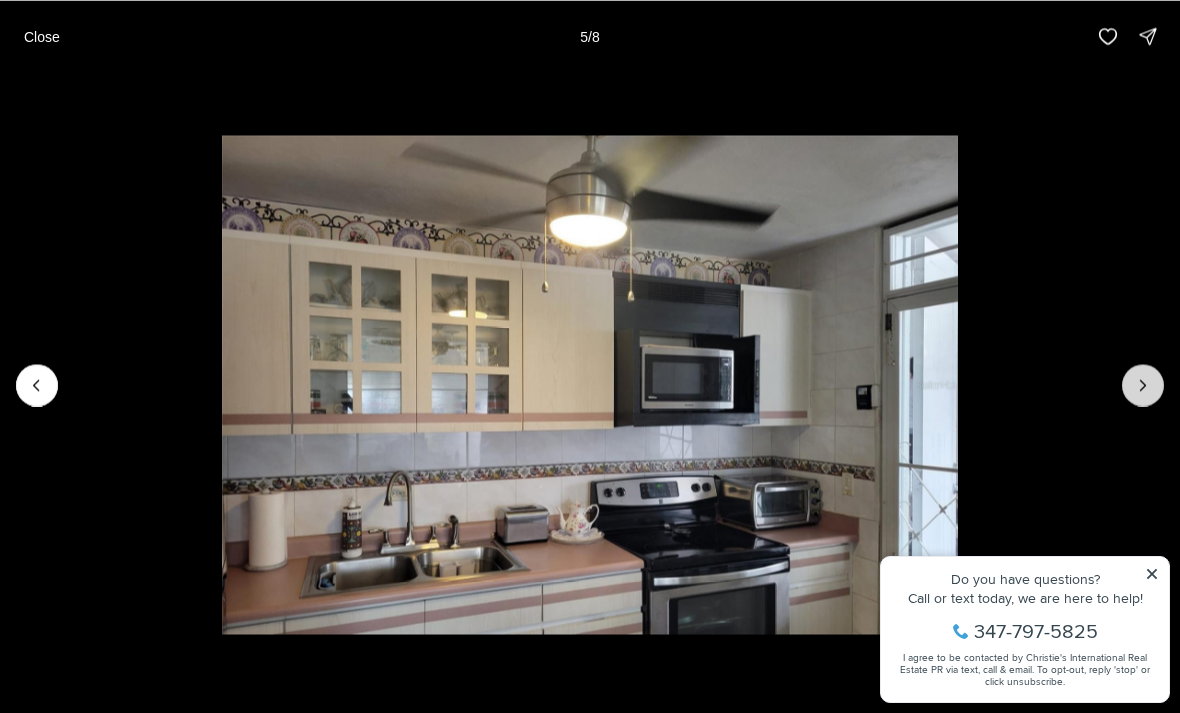 click 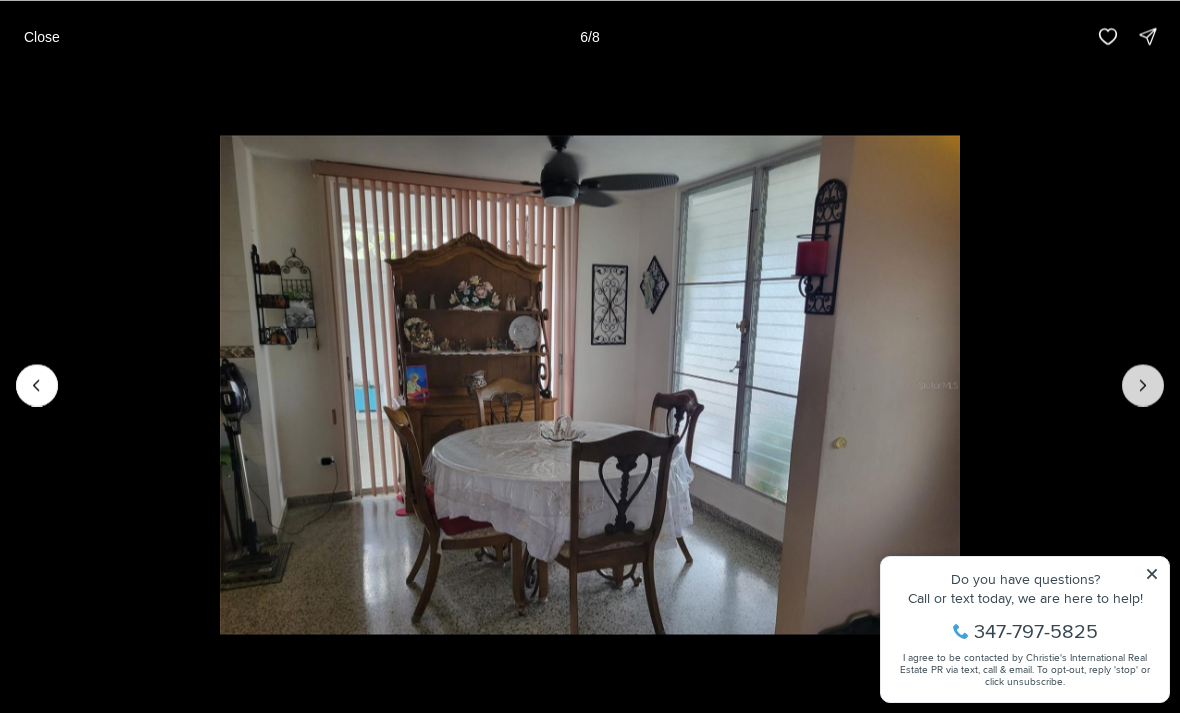 click at bounding box center (1143, 385) 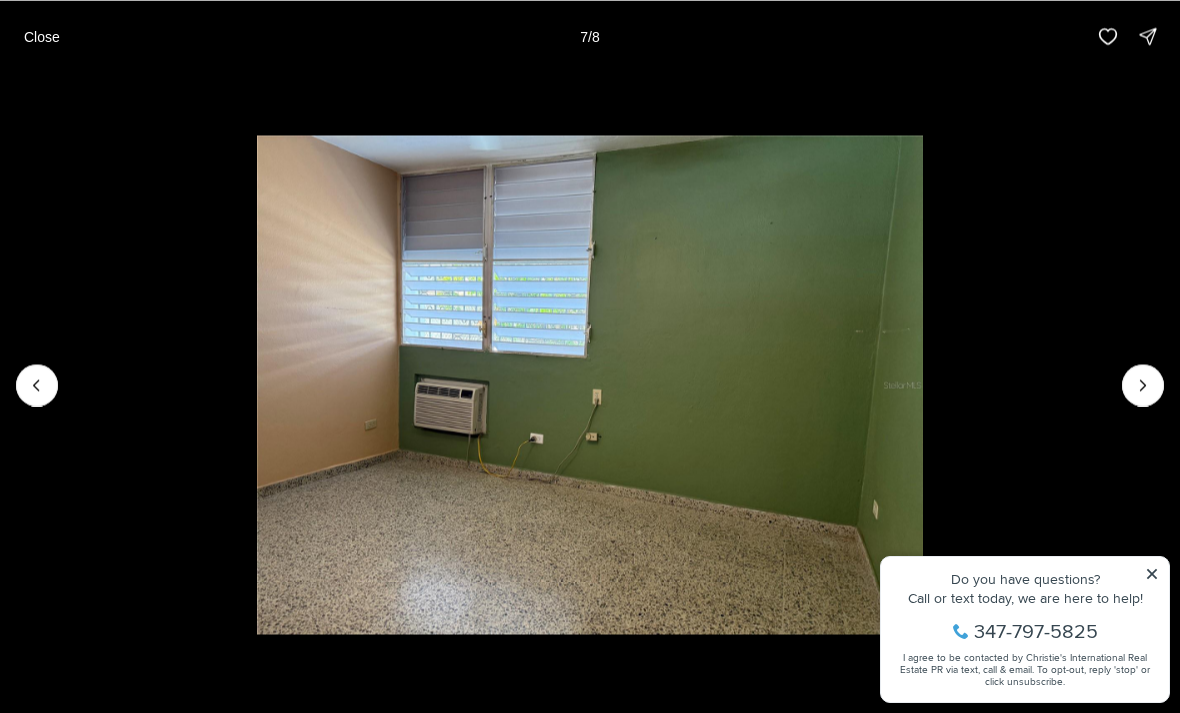 click at bounding box center [589, 384] 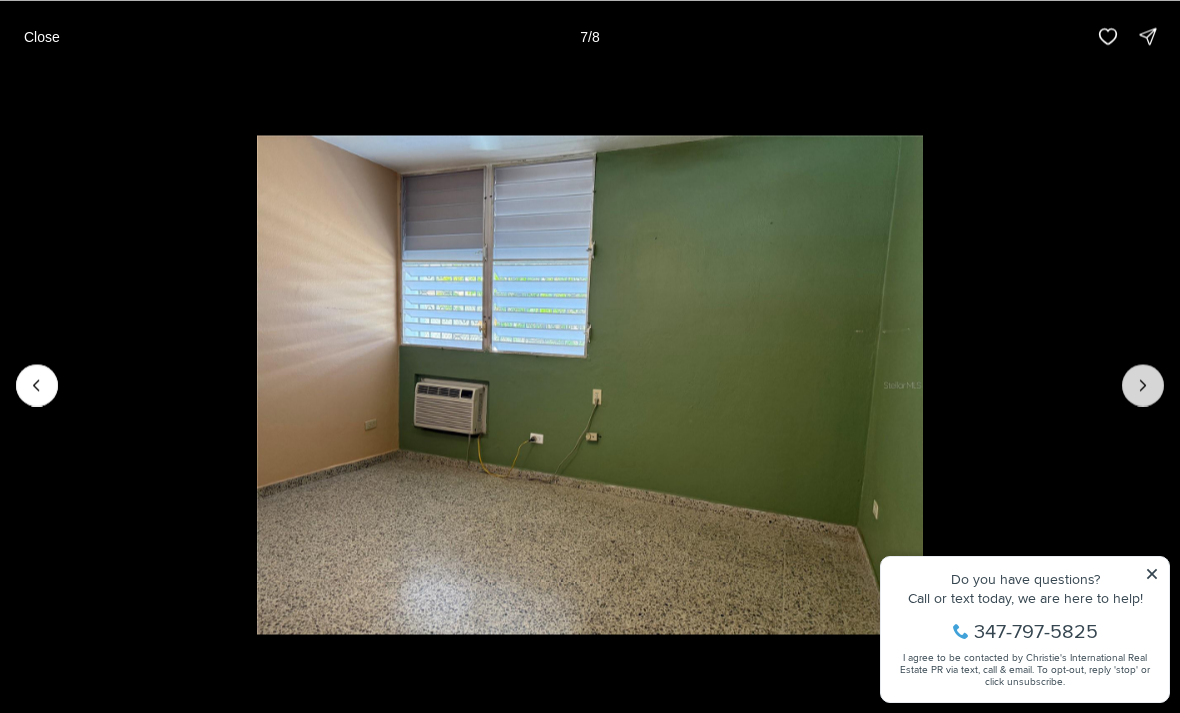 click 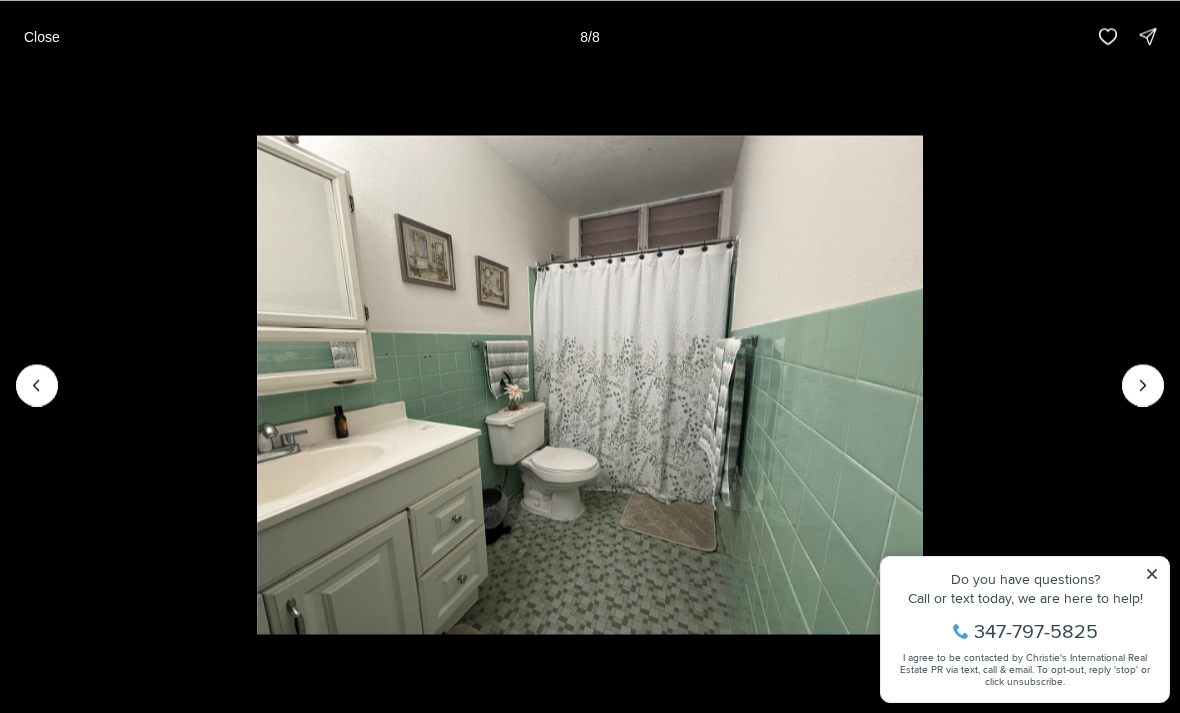 click at bounding box center [1143, 385] 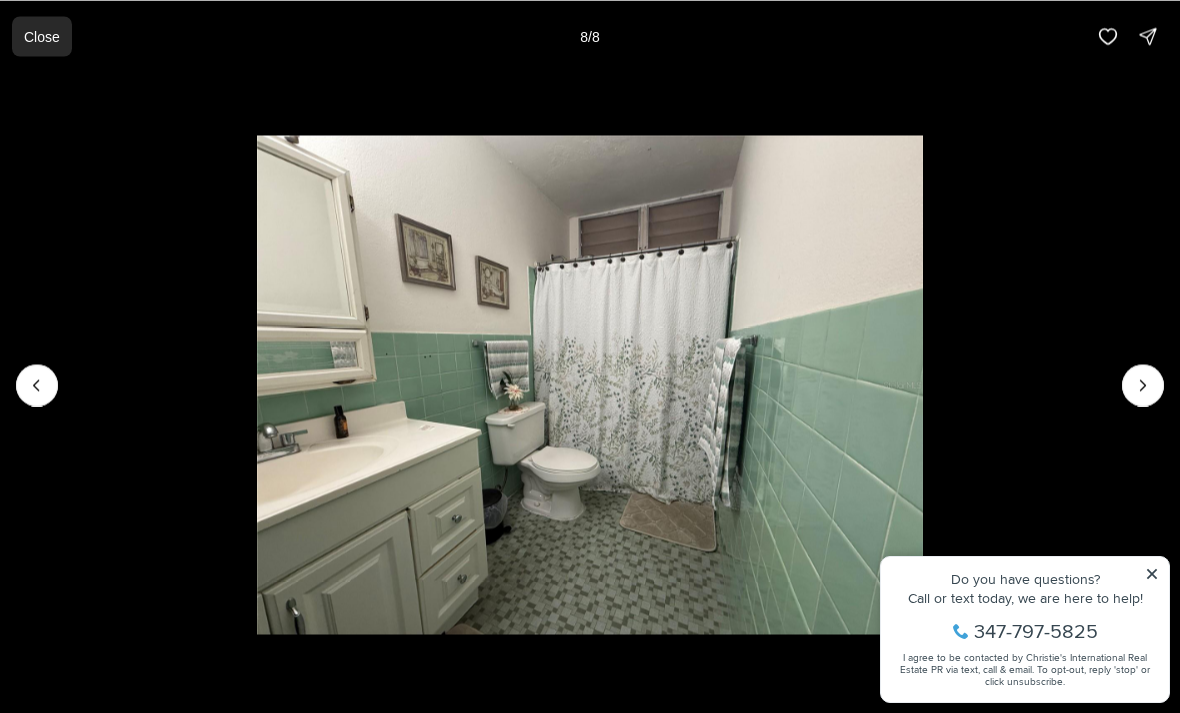 click on "Close" at bounding box center (42, 36) 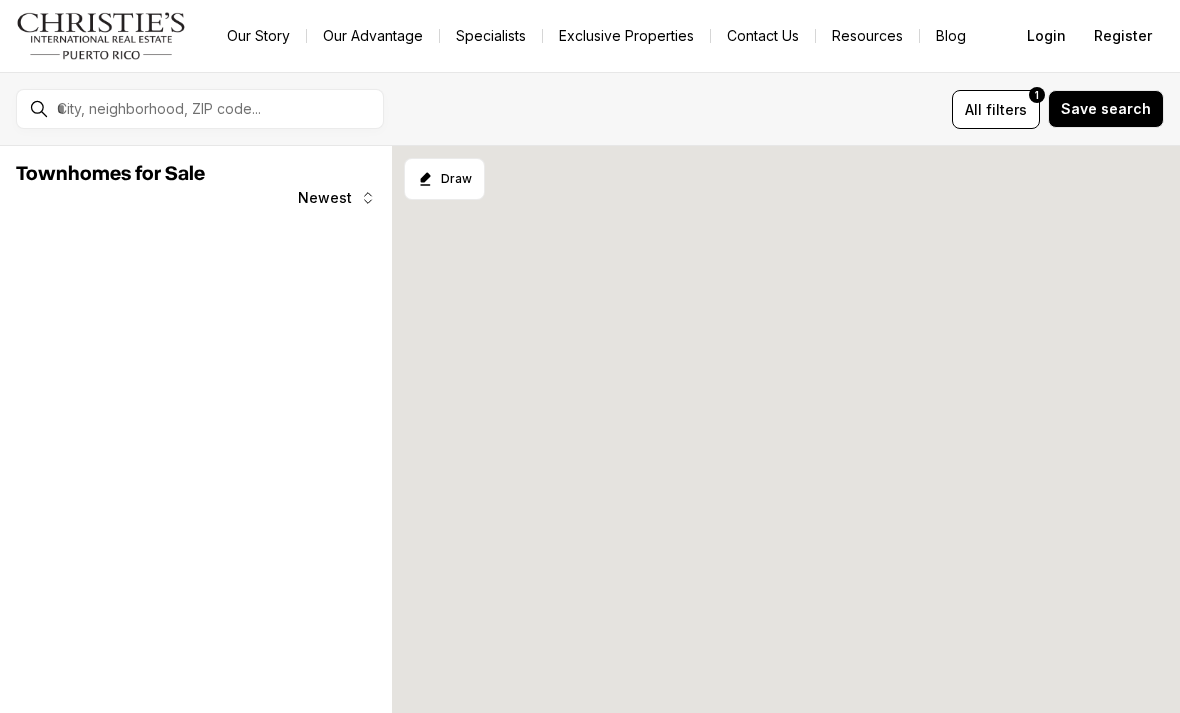 scroll, scrollTop: 0, scrollLeft: 0, axis: both 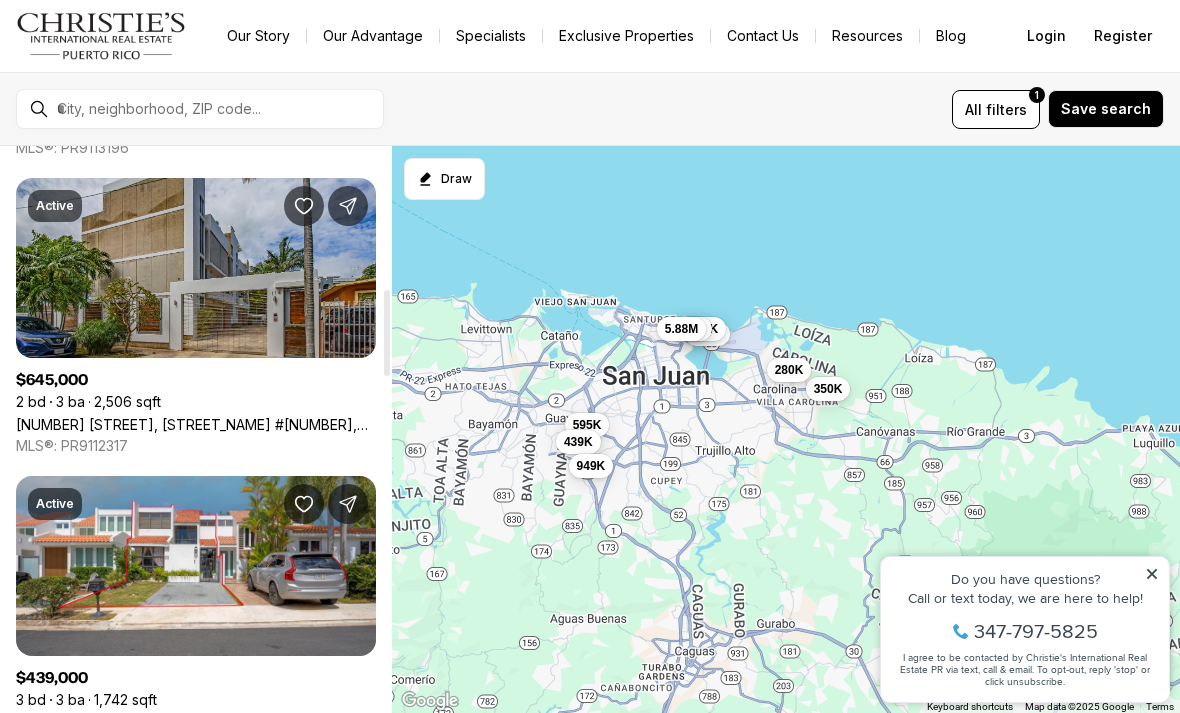 click on "114 DONCELLA STREET, DONCELLA WINDS #3, SAN JUAN PR, 00913" at bounding box center (196, 424) 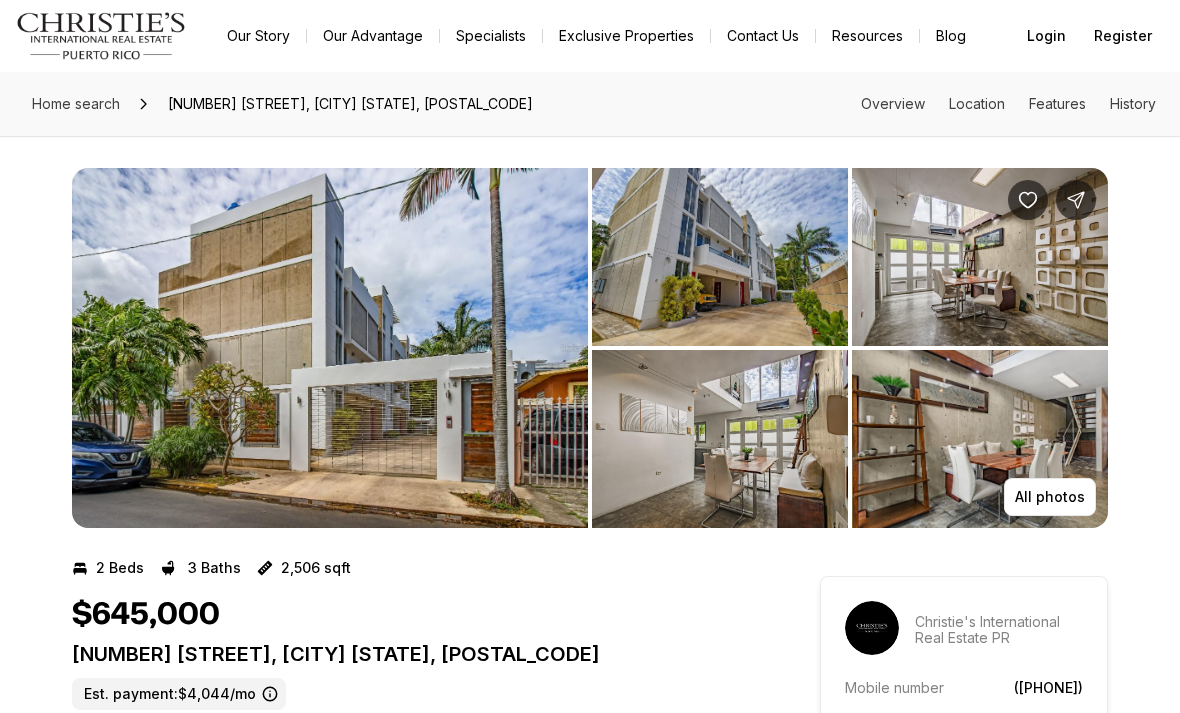 scroll, scrollTop: 0, scrollLeft: 0, axis: both 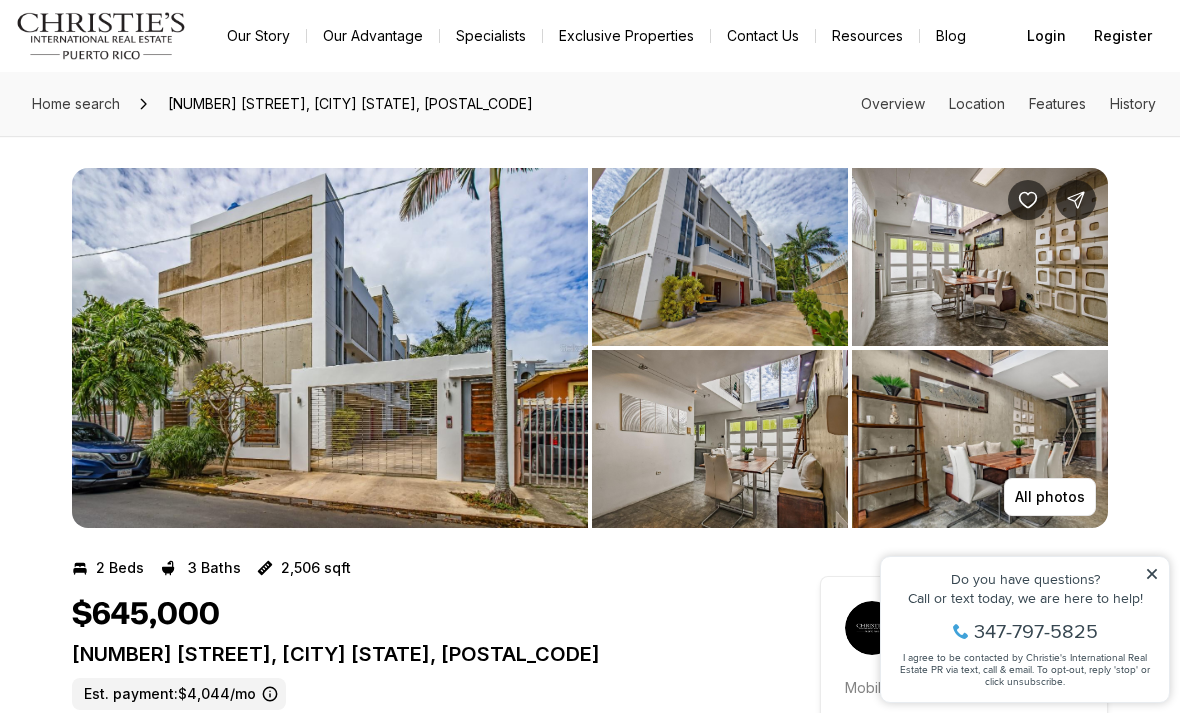 click at bounding box center [330, 348] 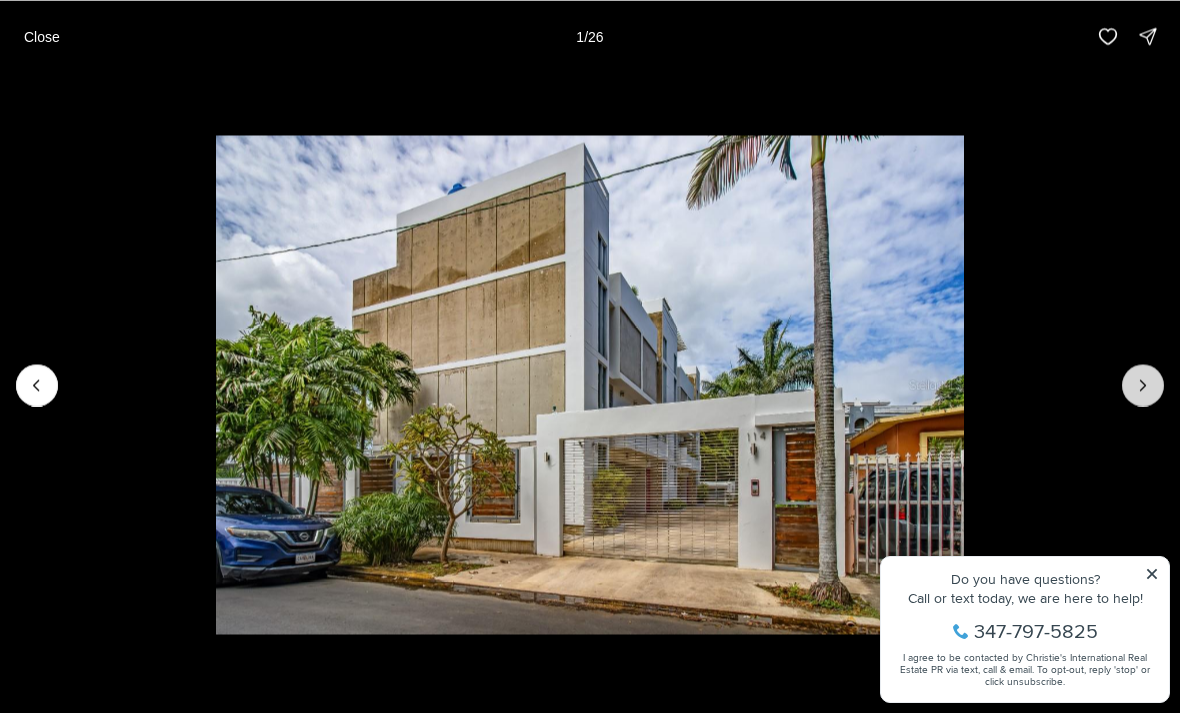 click 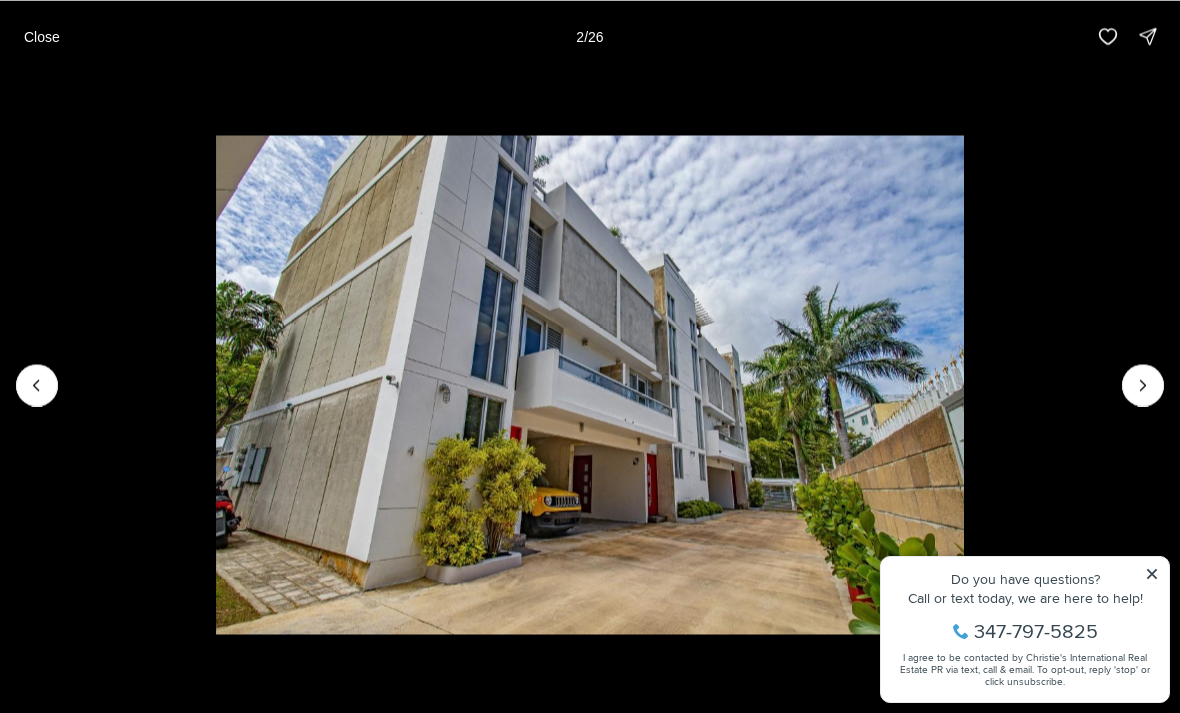 click at bounding box center (590, 384) 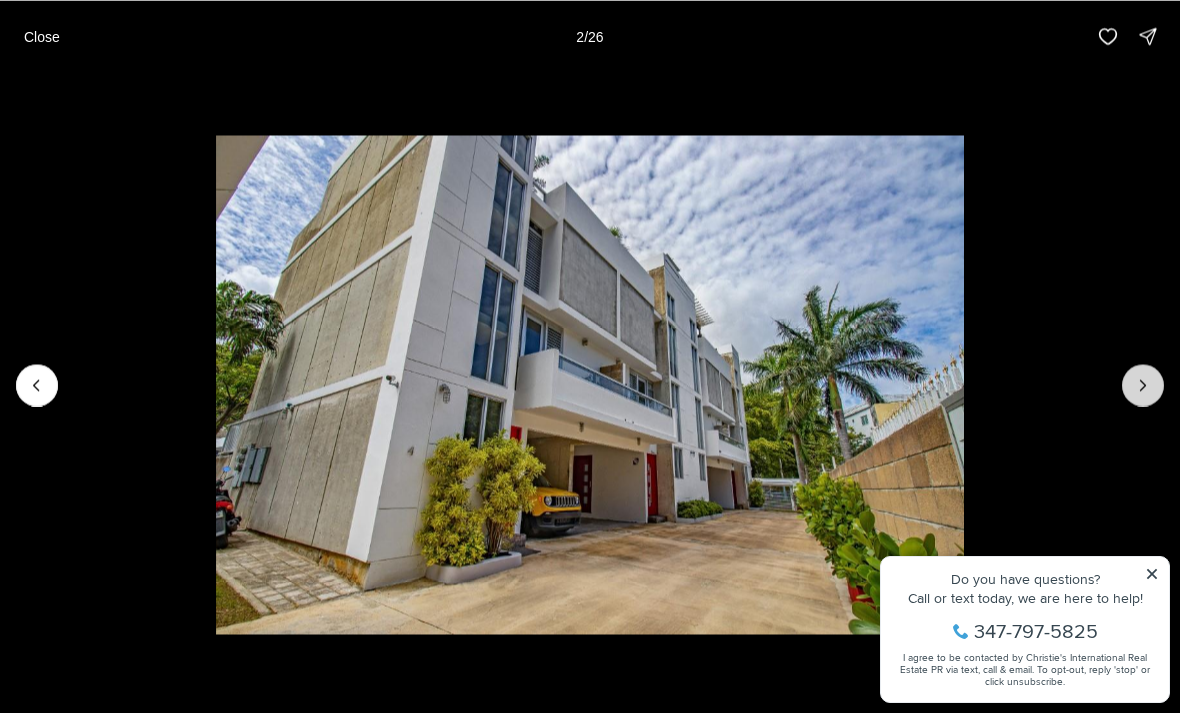 click 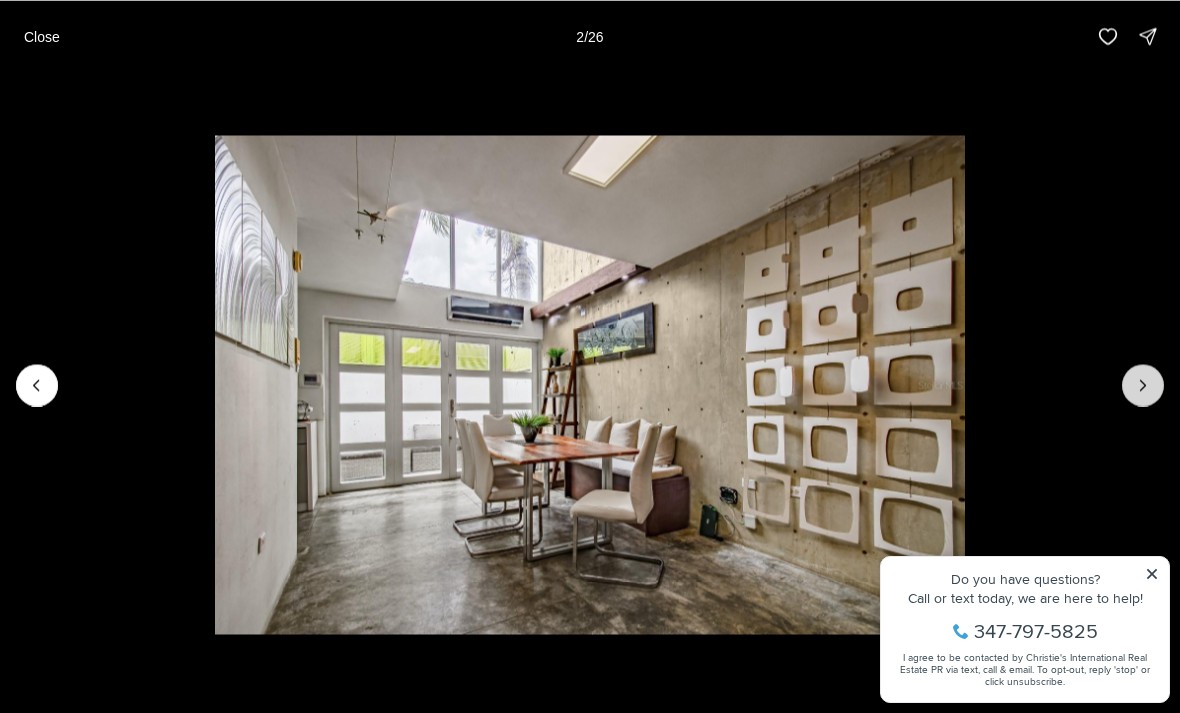 click at bounding box center (1143, 385) 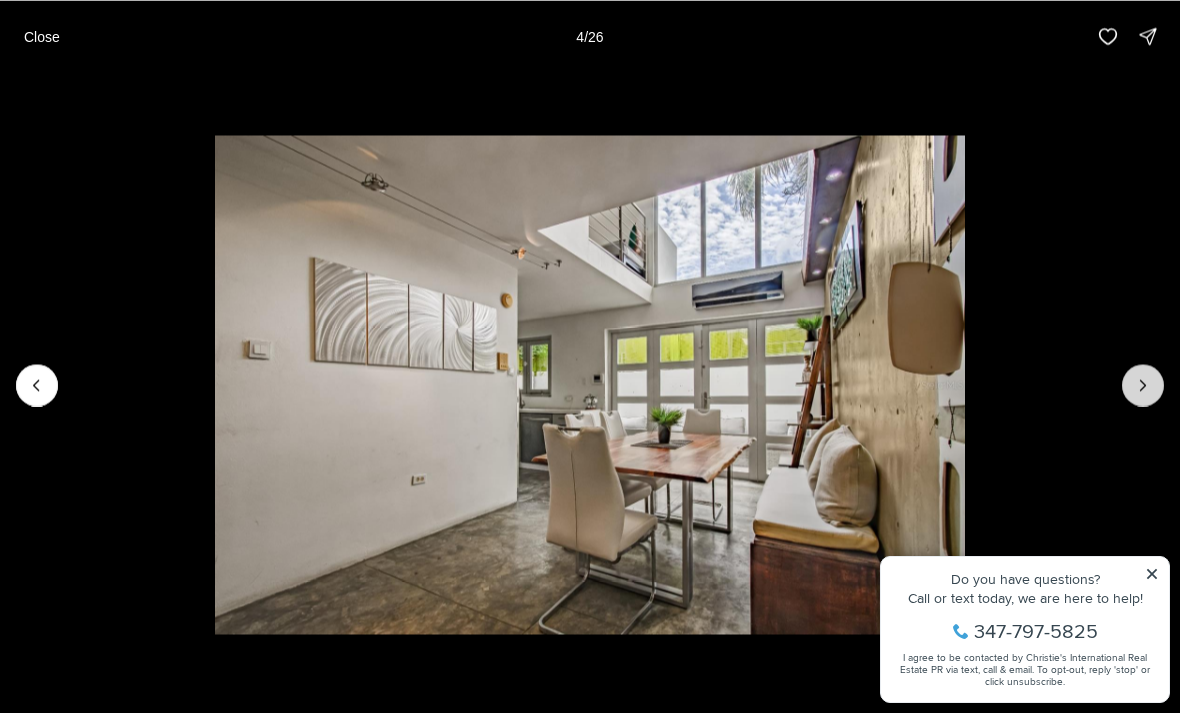 click 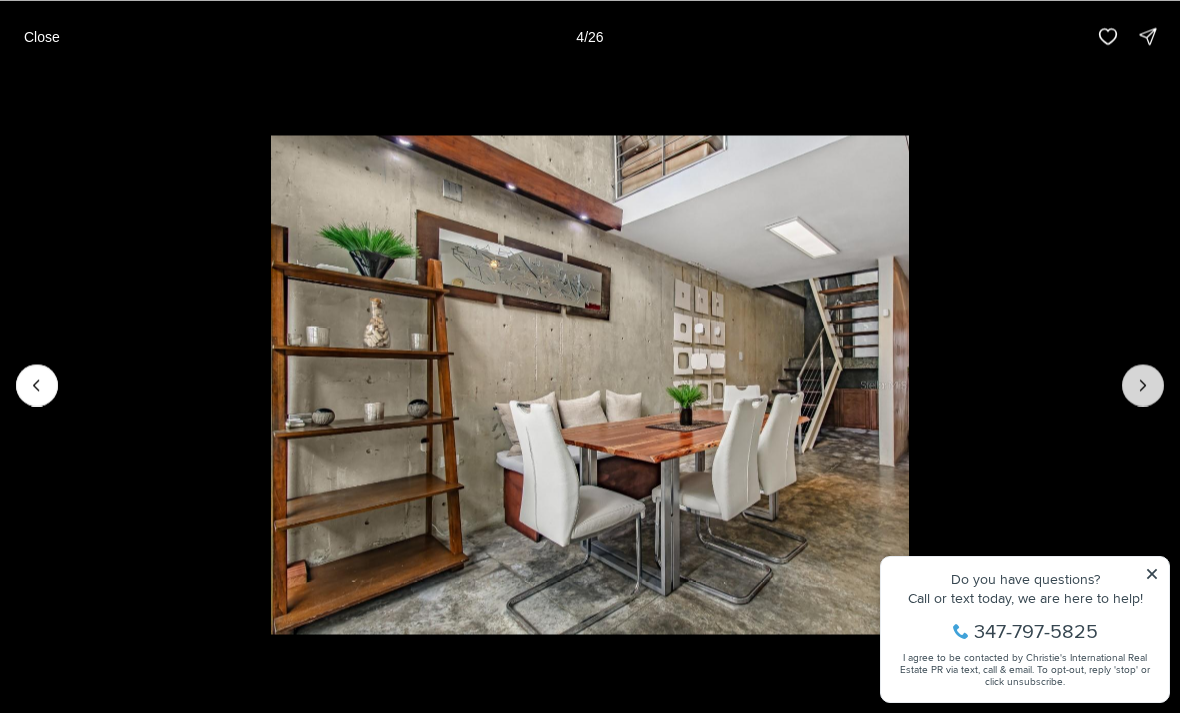 click at bounding box center (1143, 385) 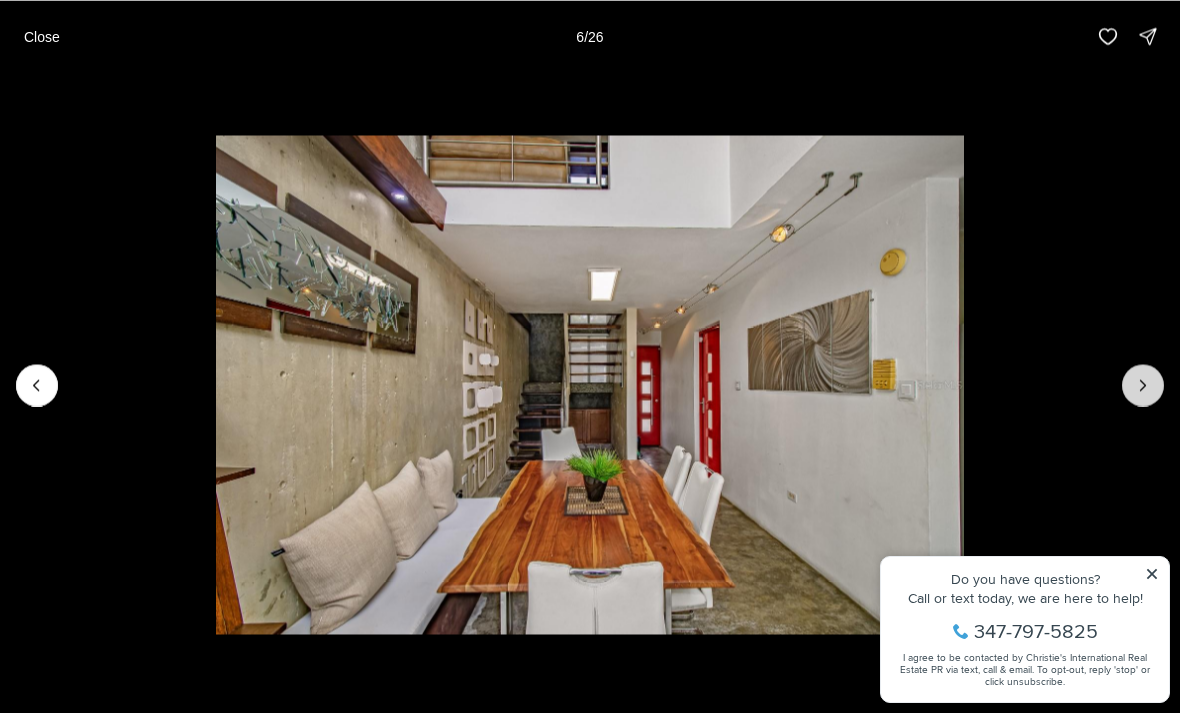 click at bounding box center [1143, 385] 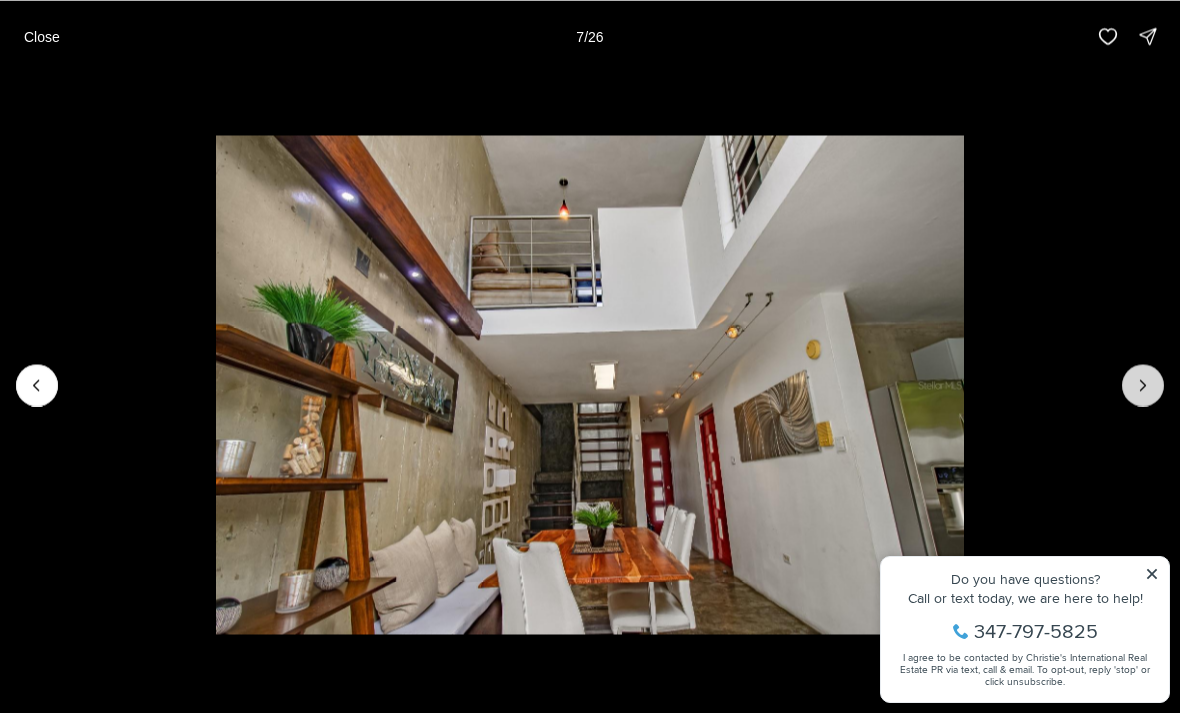 click 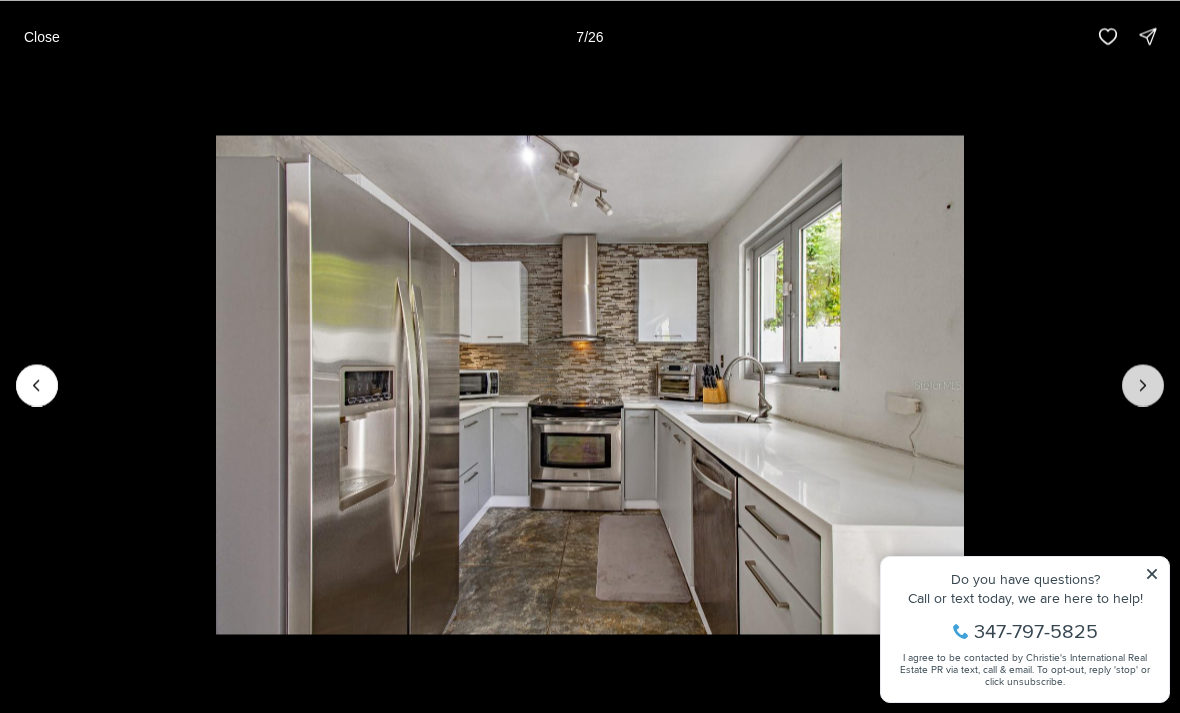 click at bounding box center [1143, 385] 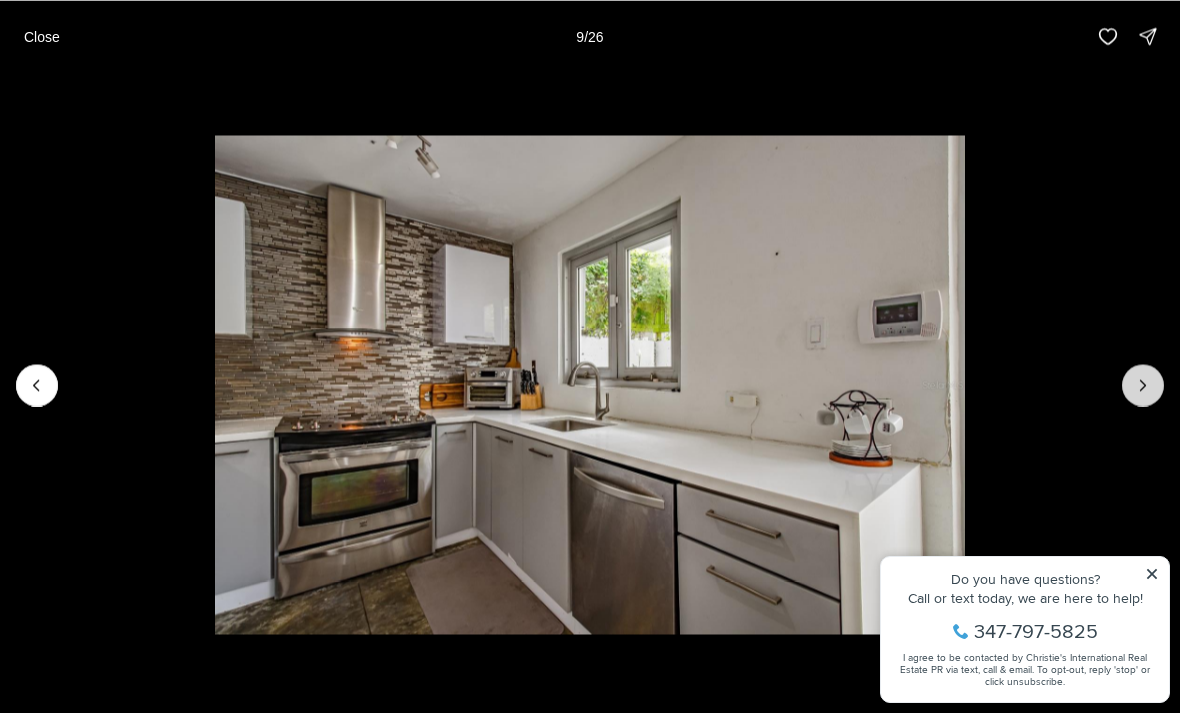 click at bounding box center [1143, 385] 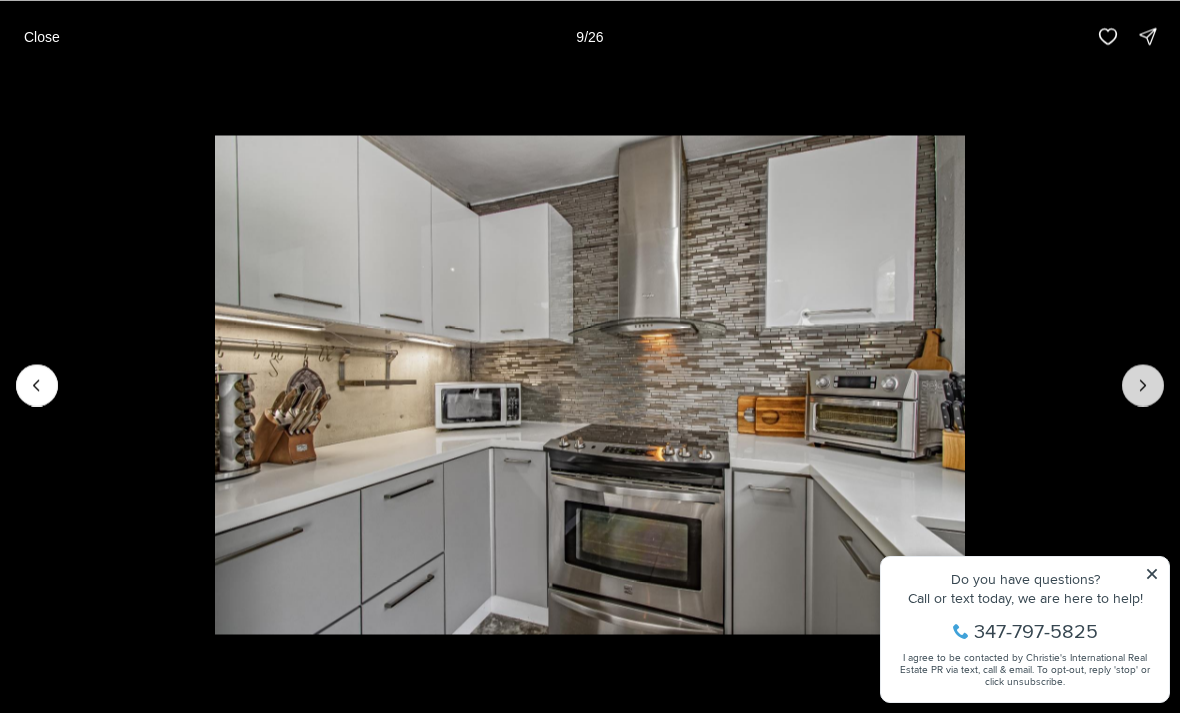 click at bounding box center (1143, 385) 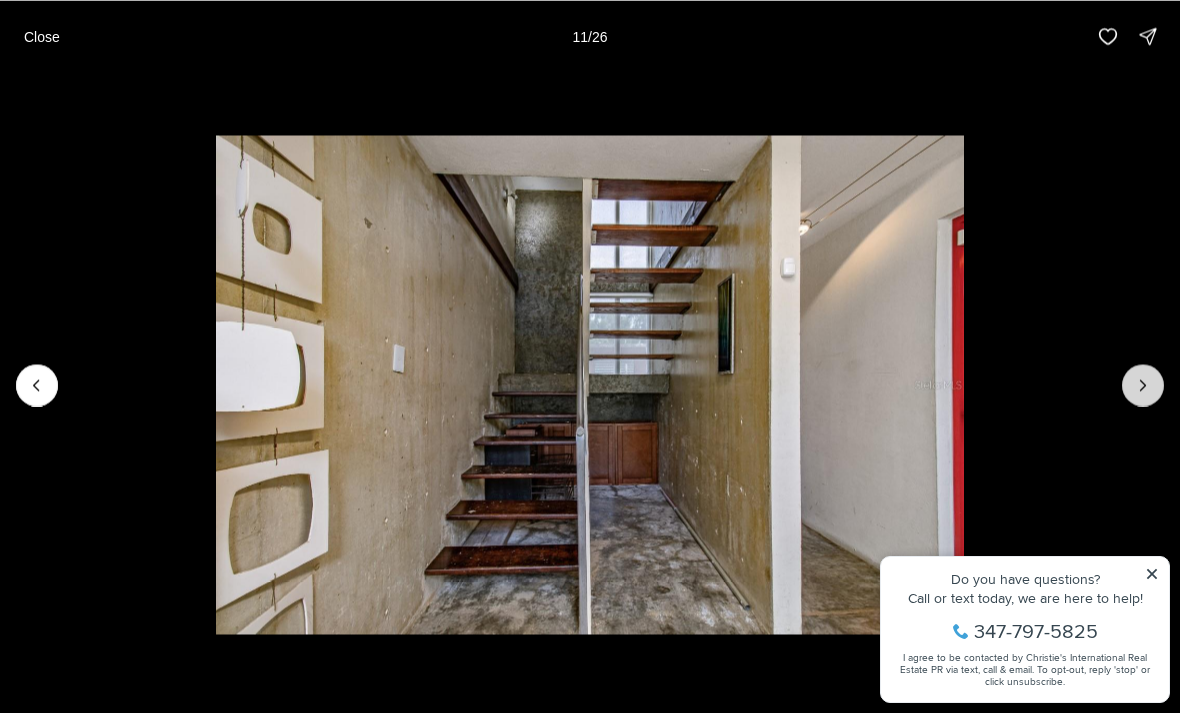 click 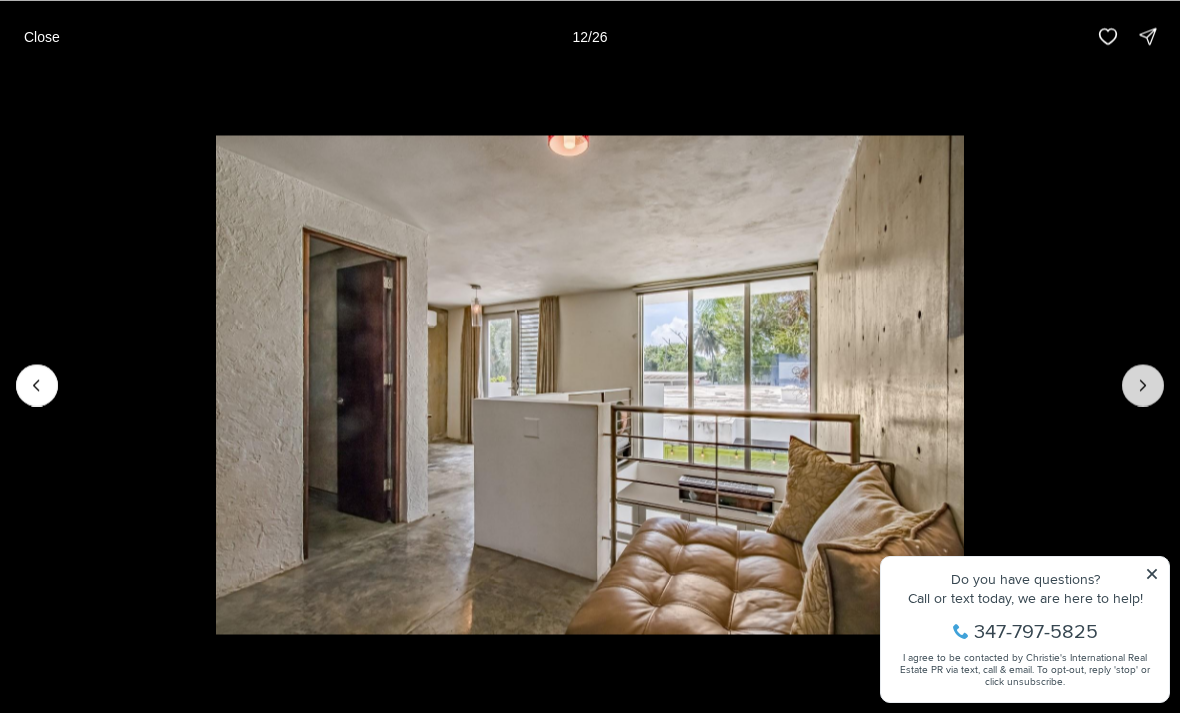 click at bounding box center [1143, 385] 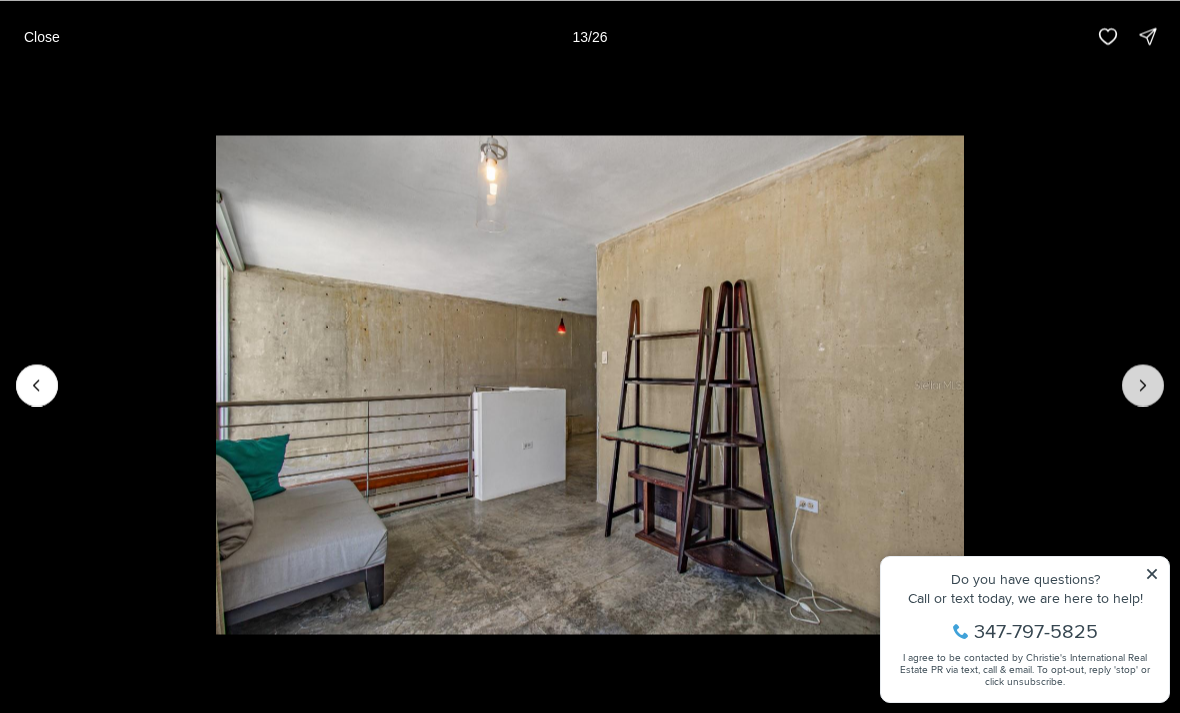 click 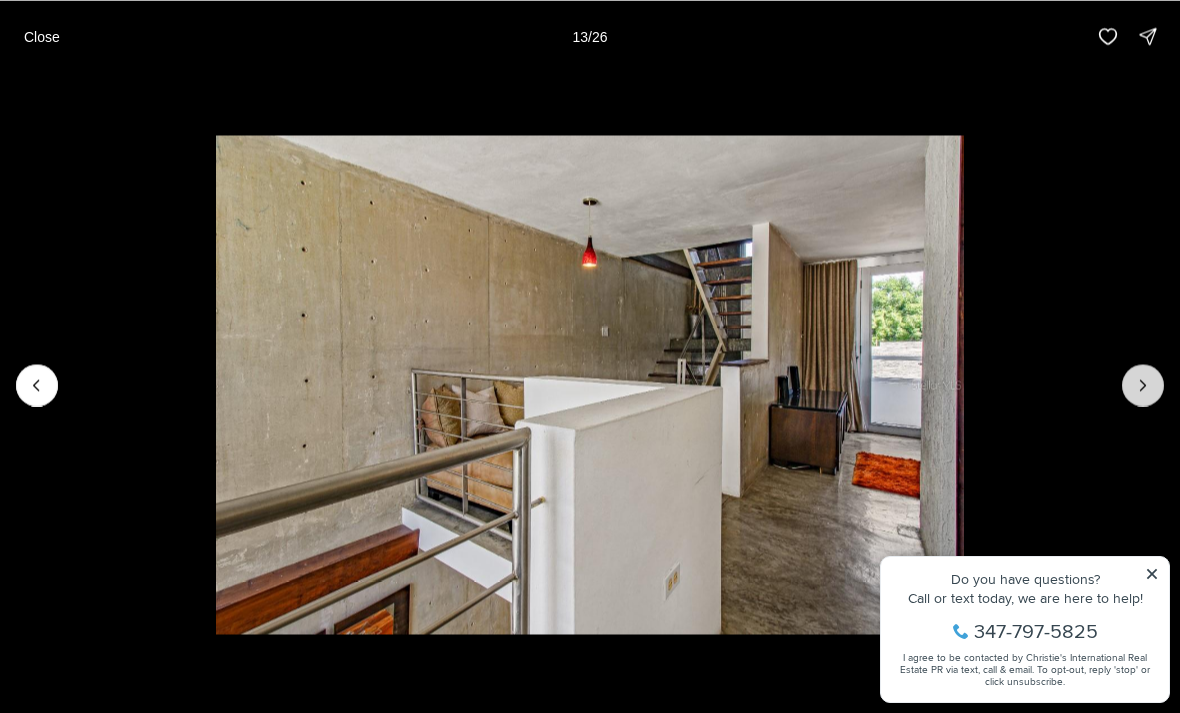 click 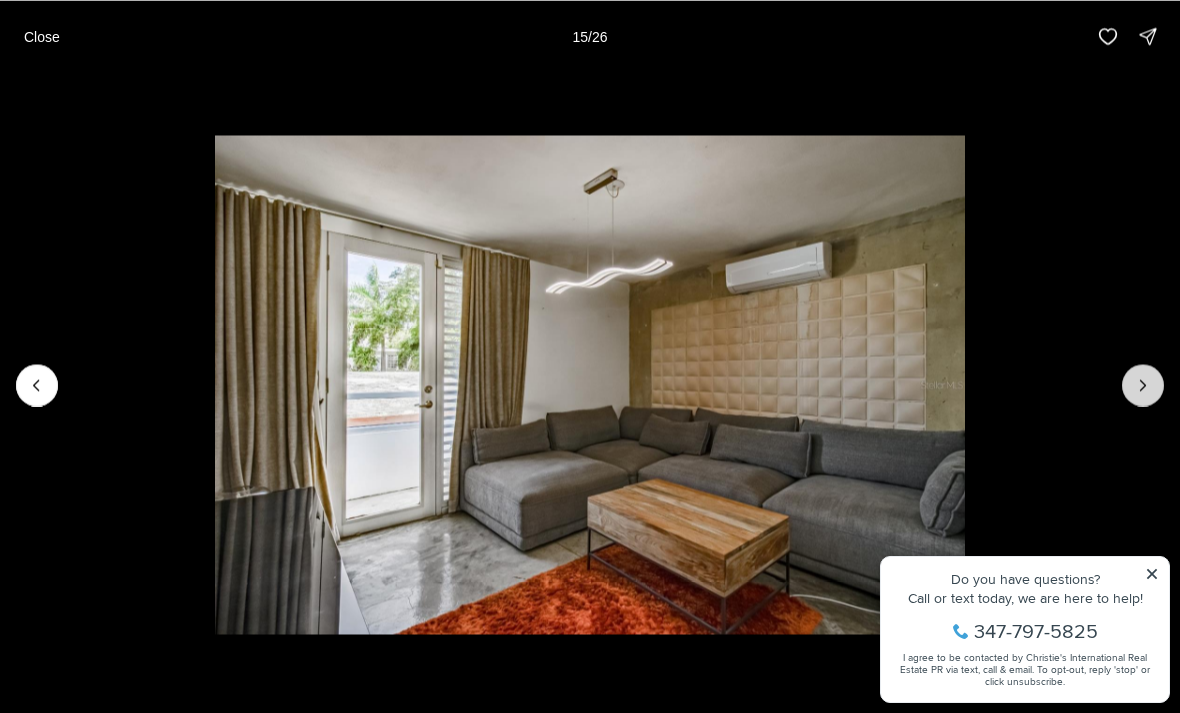 click 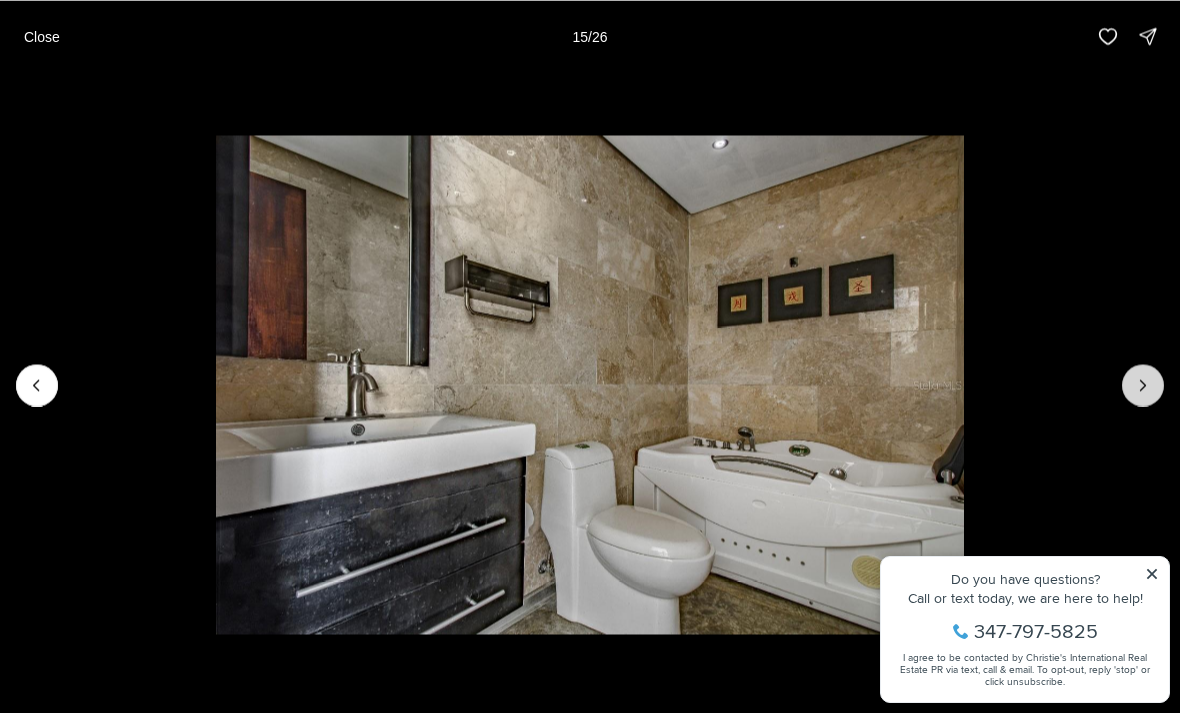 click 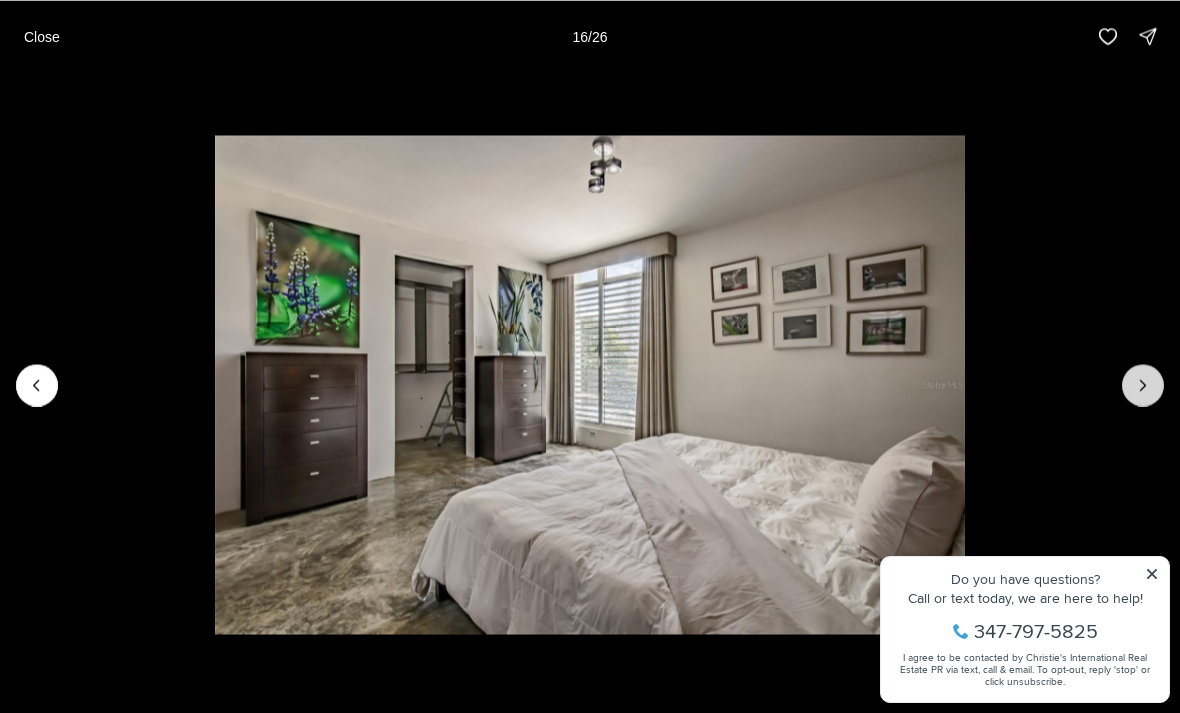 click 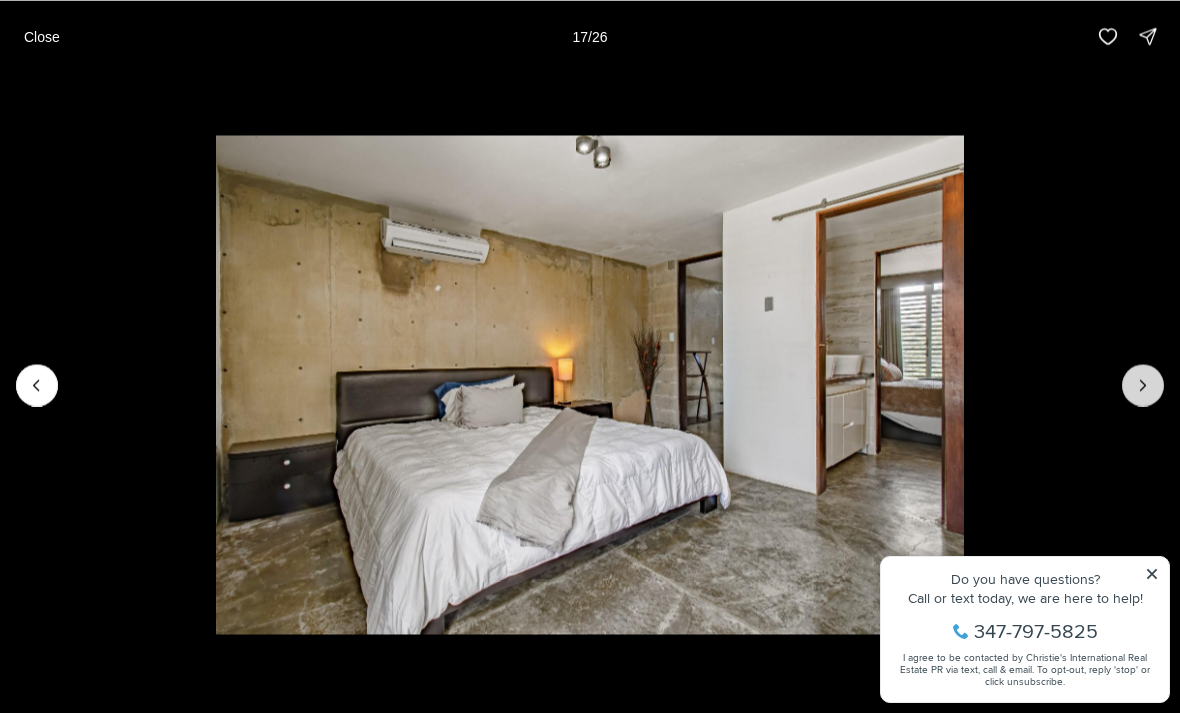 click 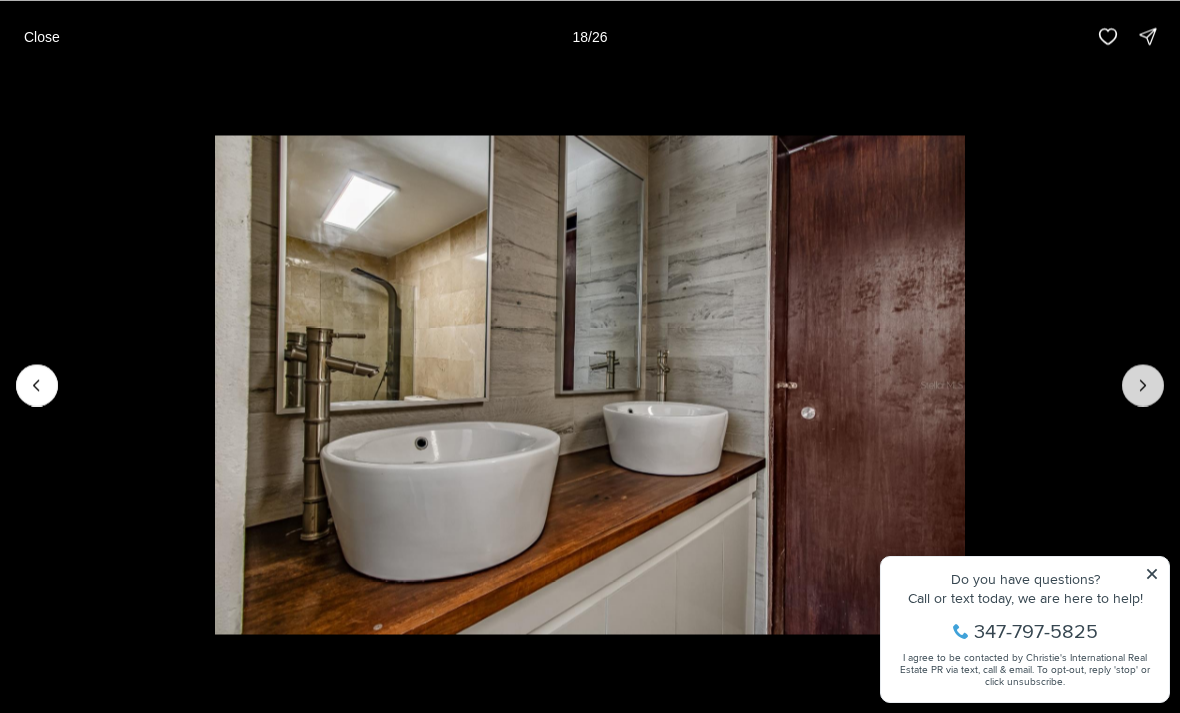 click 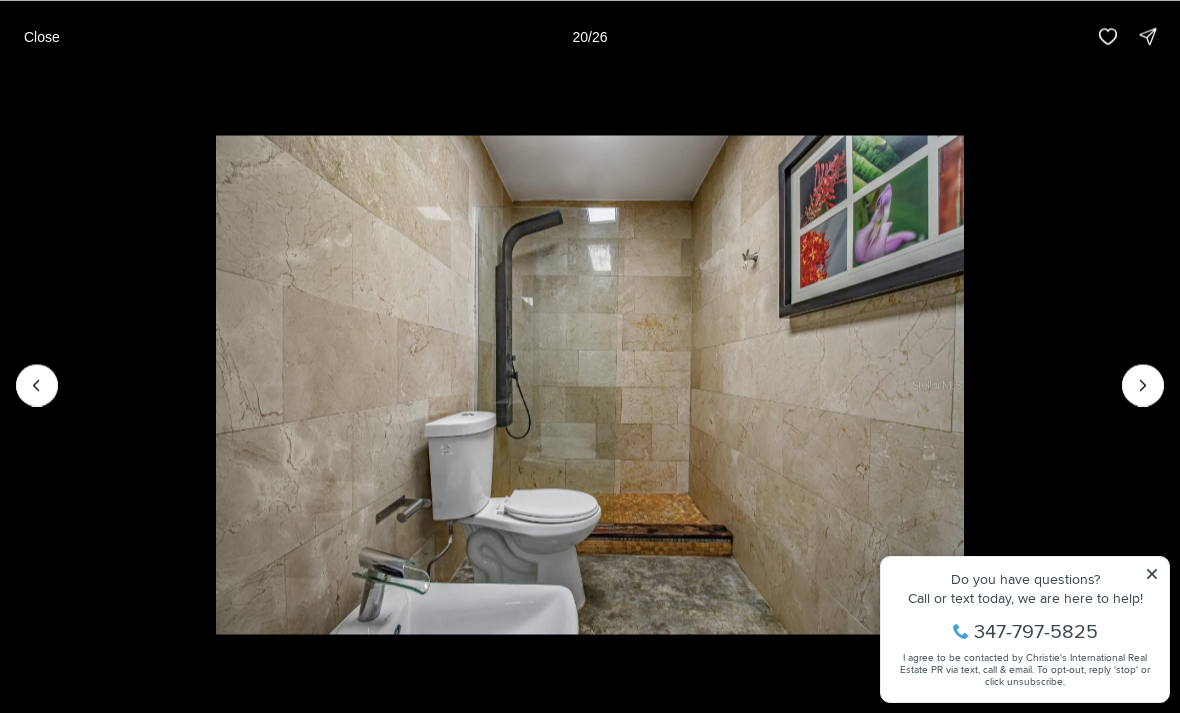 click at bounding box center [590, 384] 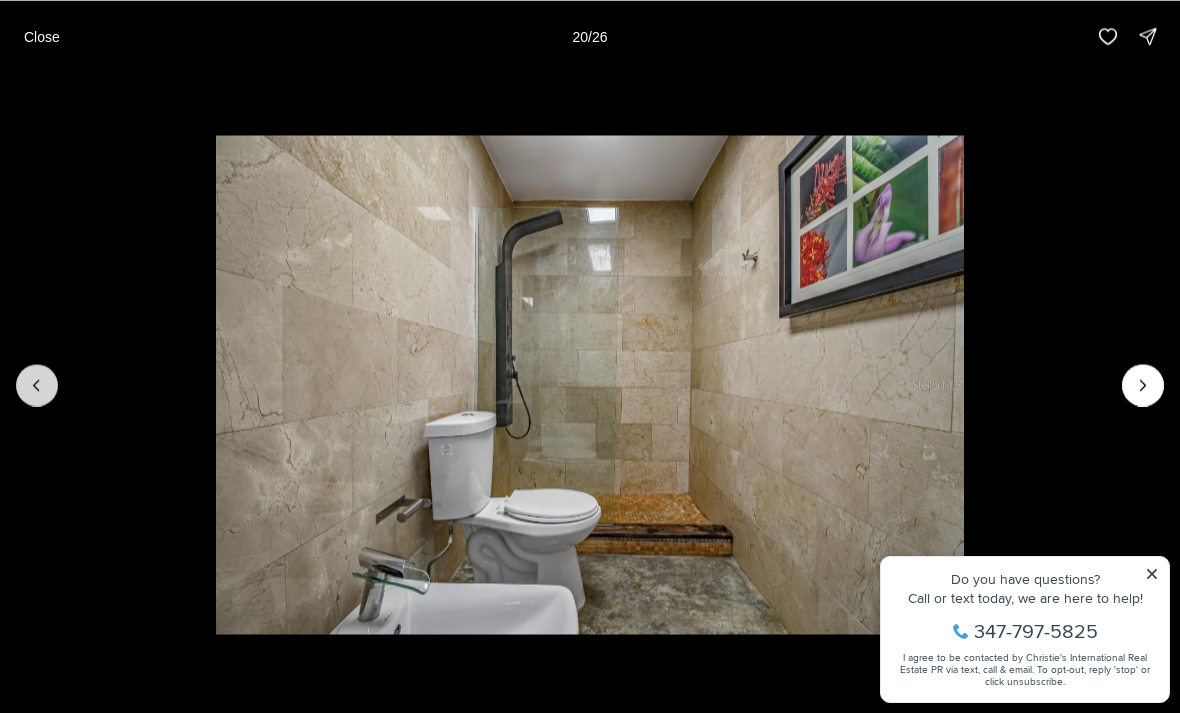 click 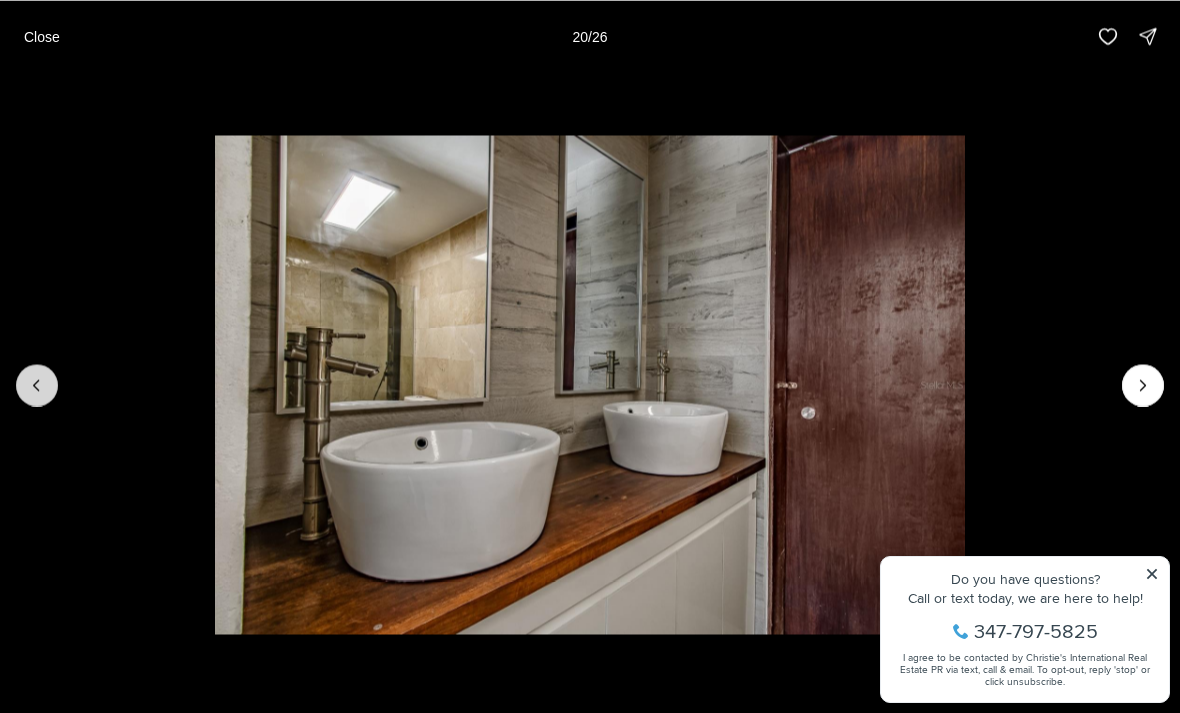 click 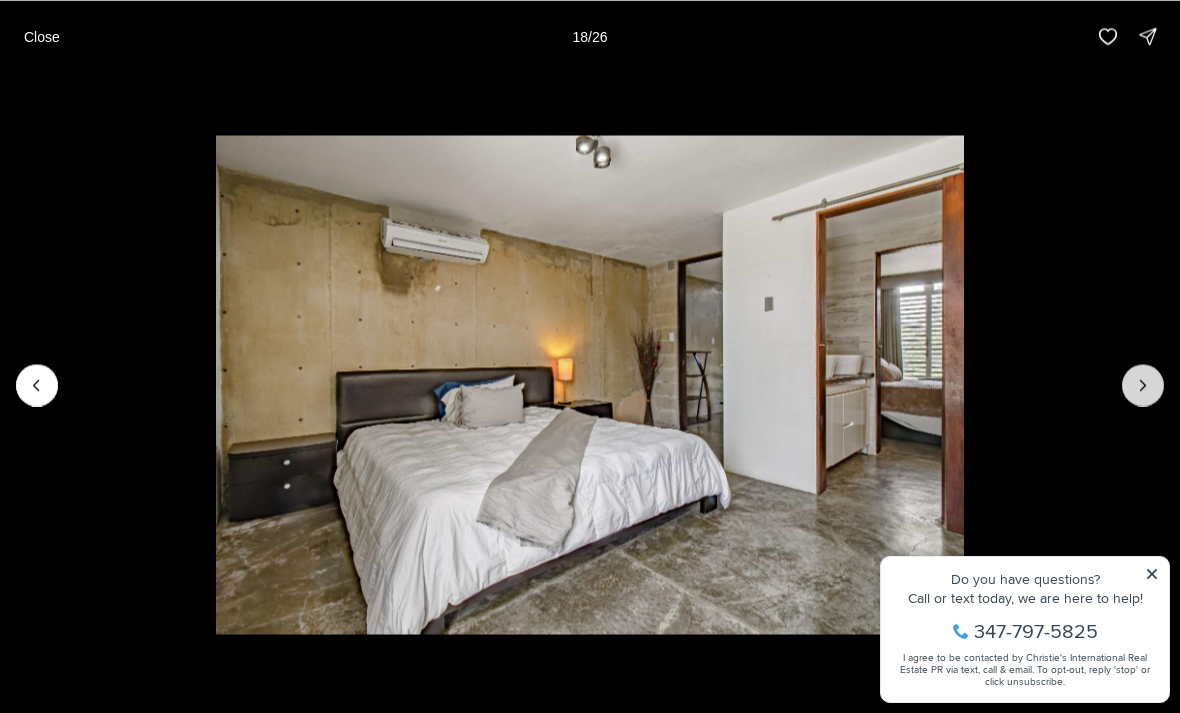 click 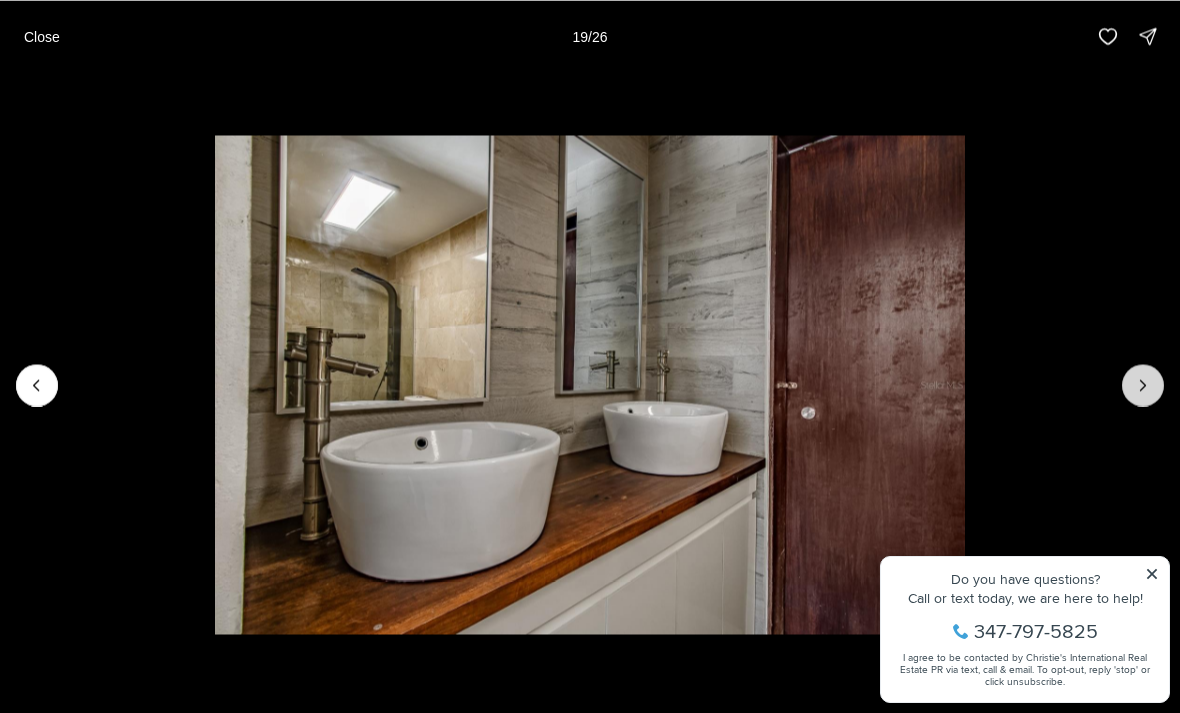 click 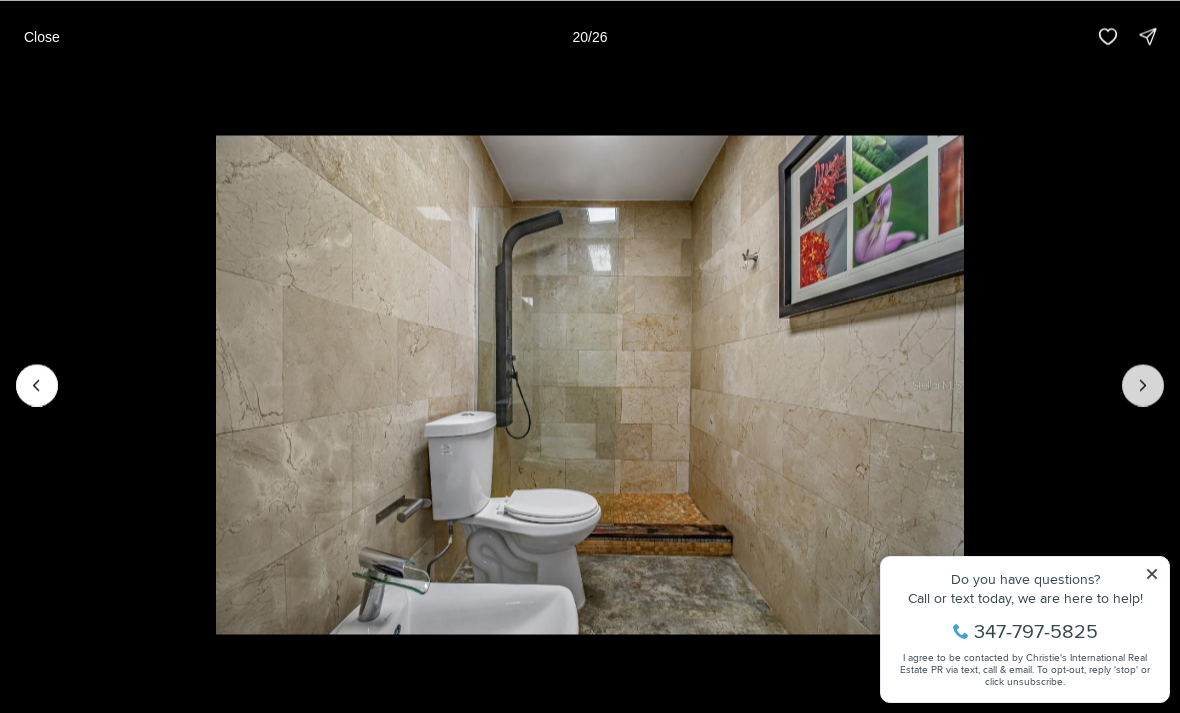 click 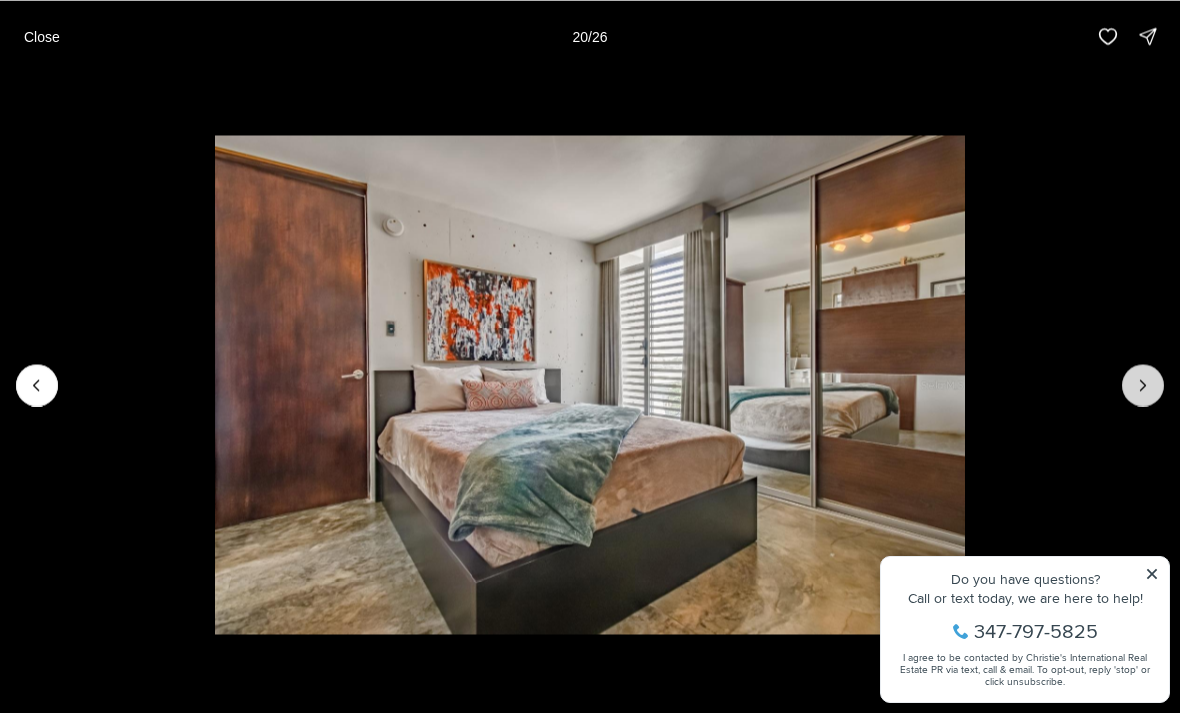 click 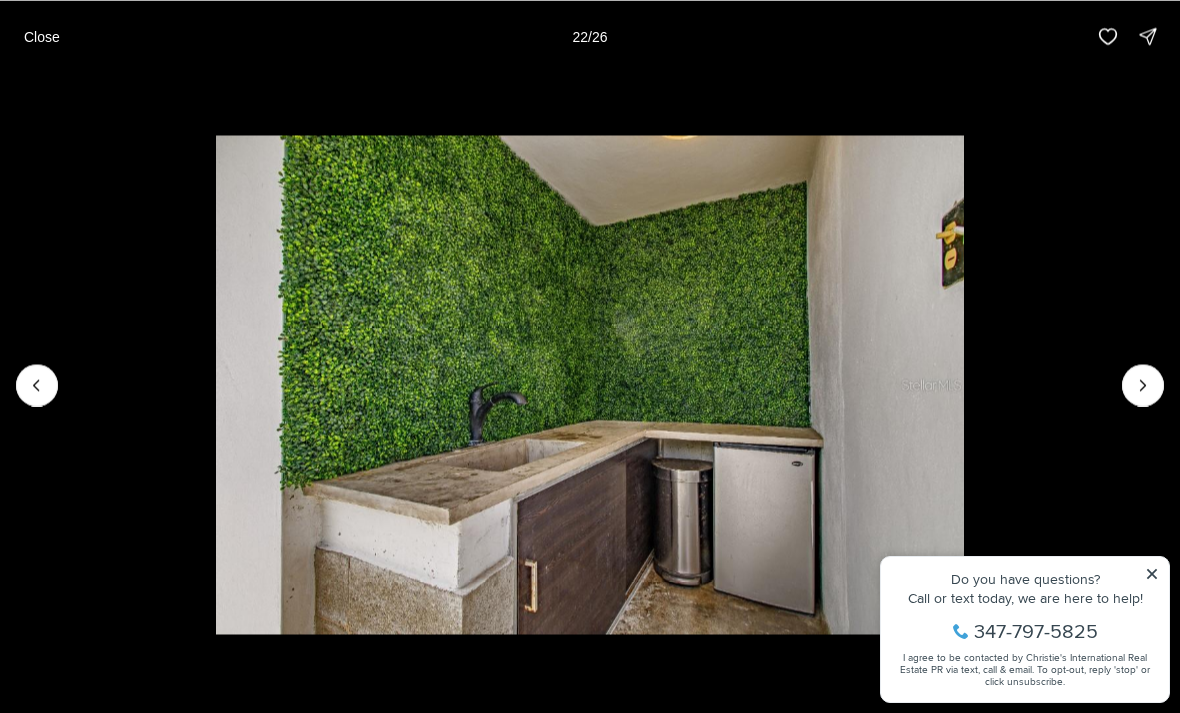 click at bounding box center (590, 384) 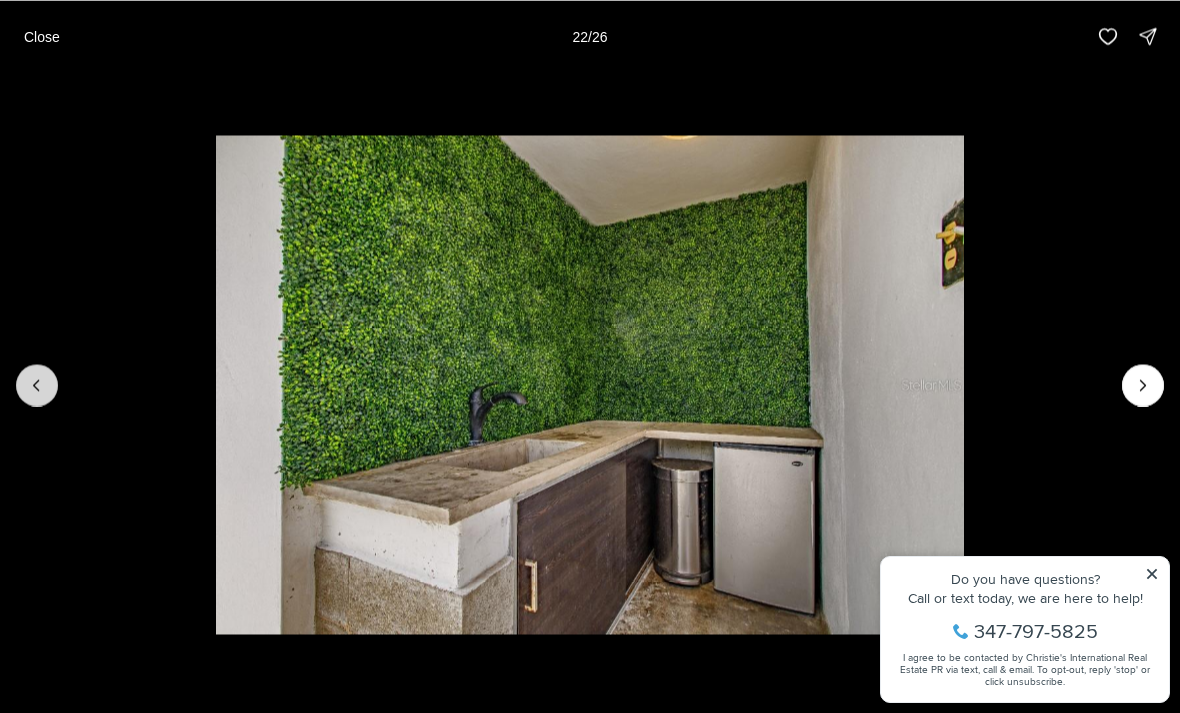 click at bounding box center [37, 385] 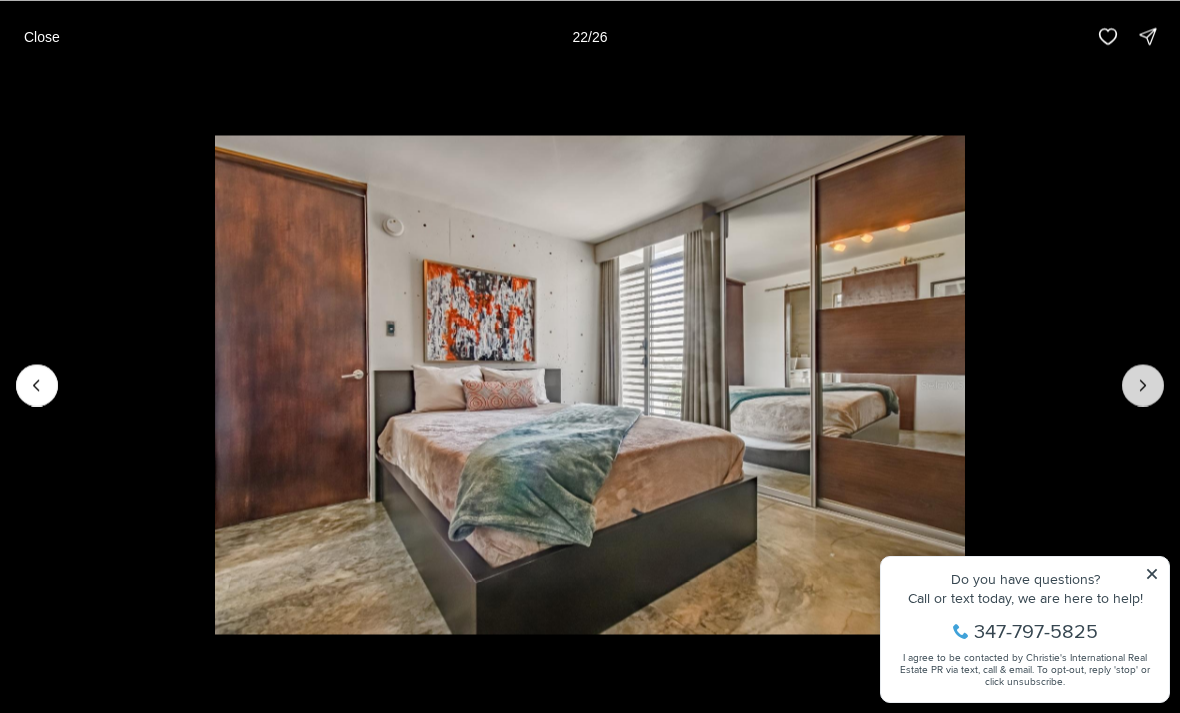 click 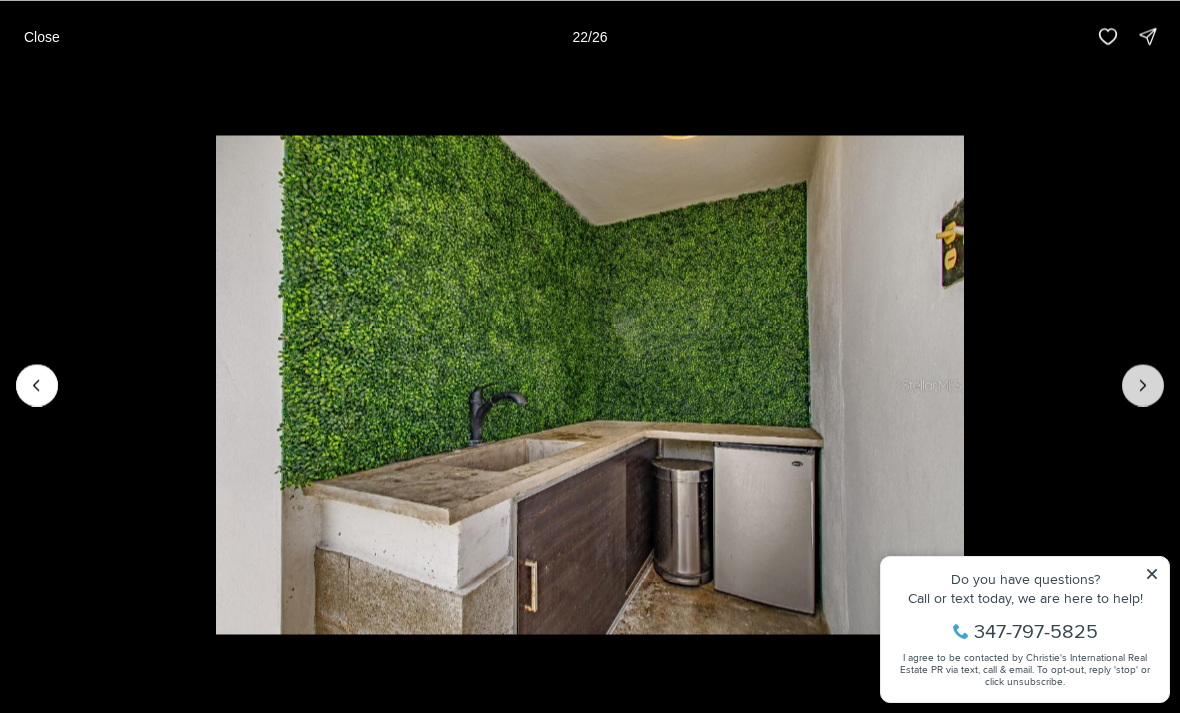 click 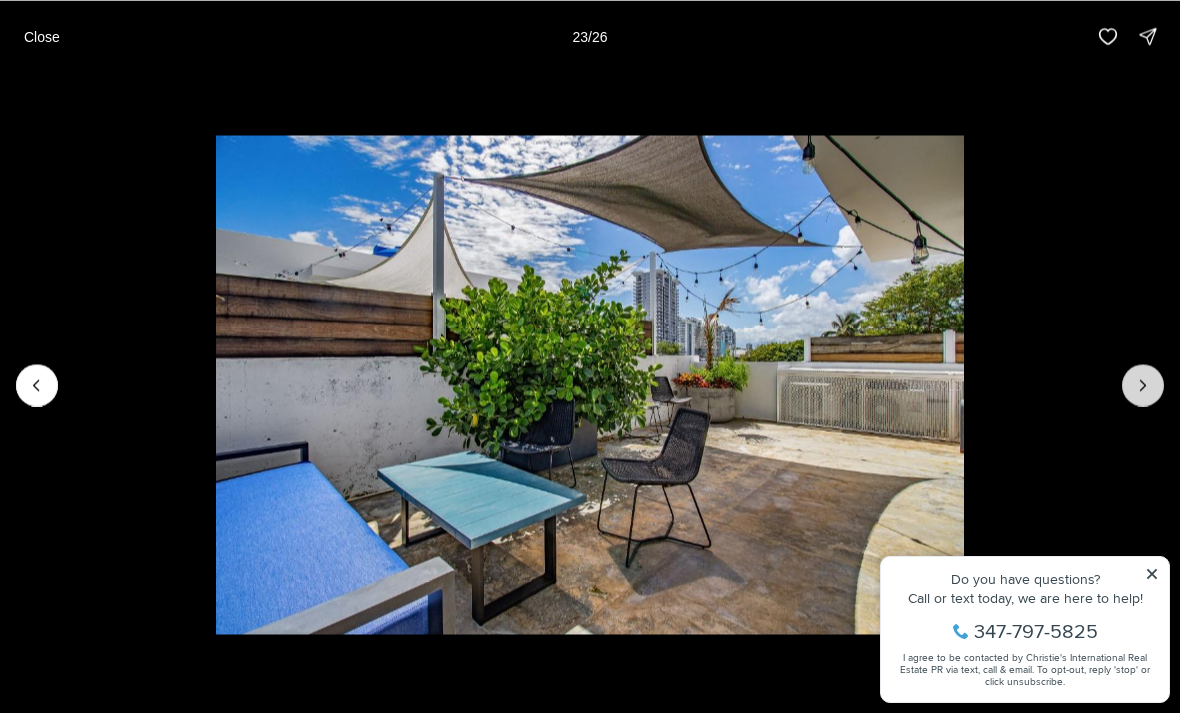click 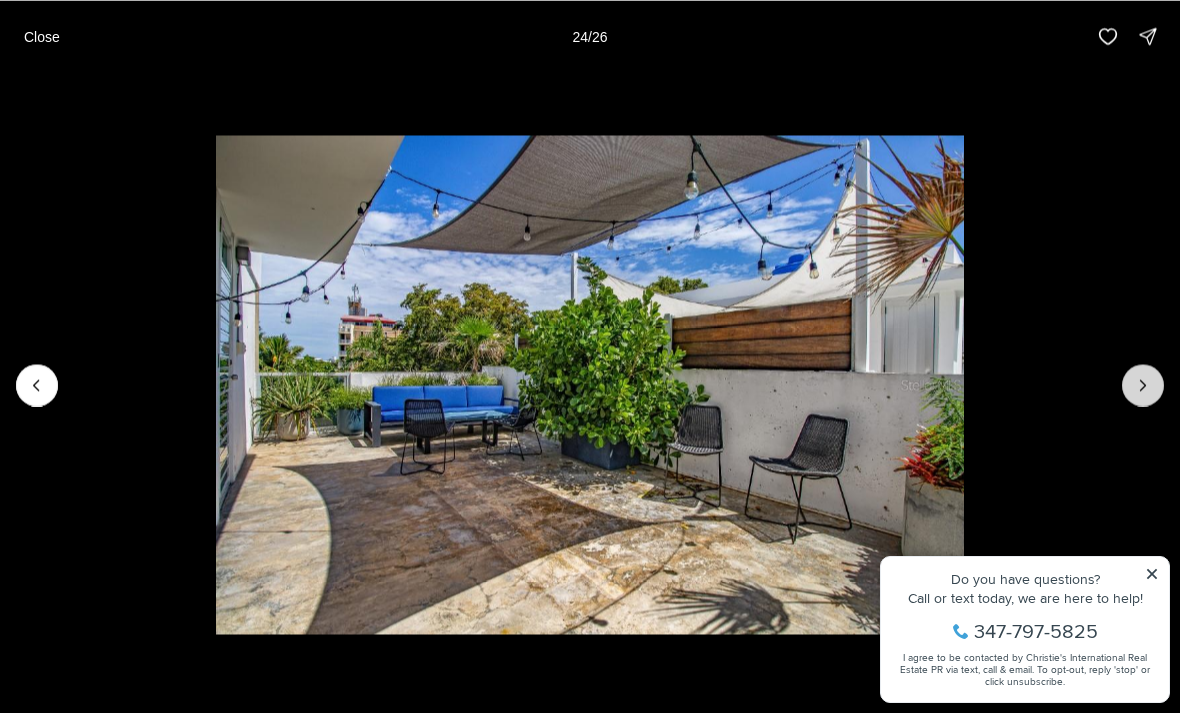 click at bounding box center [1143, 385] 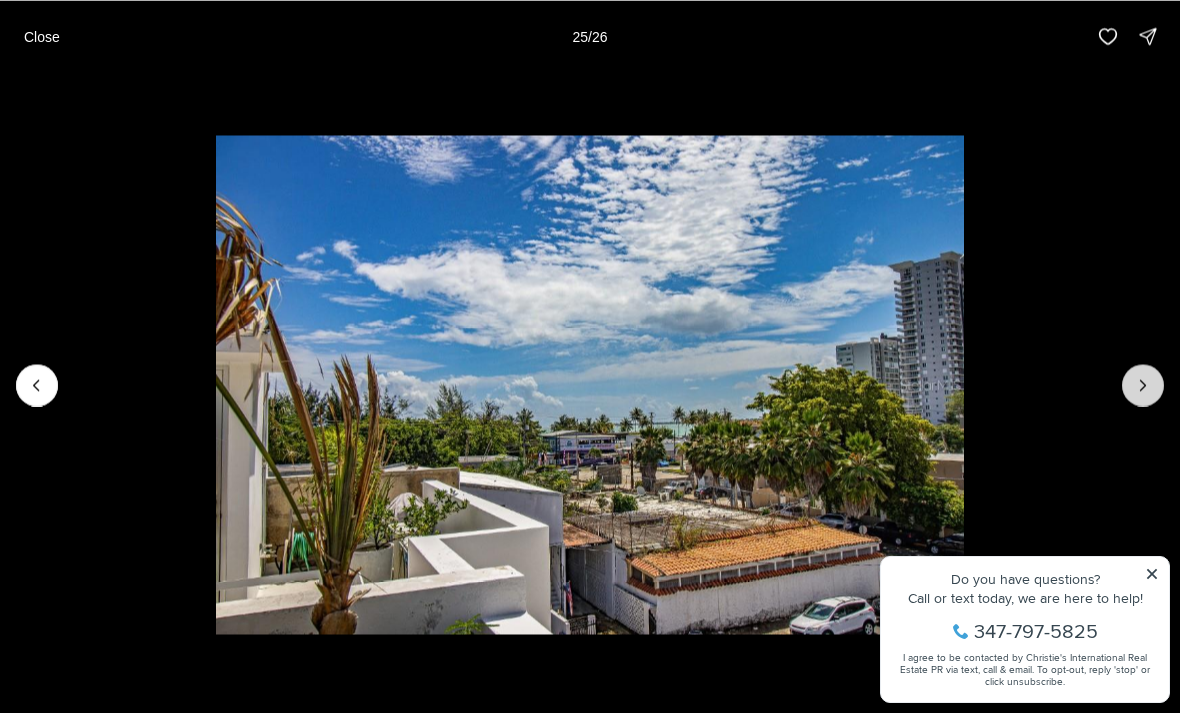 click at bounding box center (1143, 385) 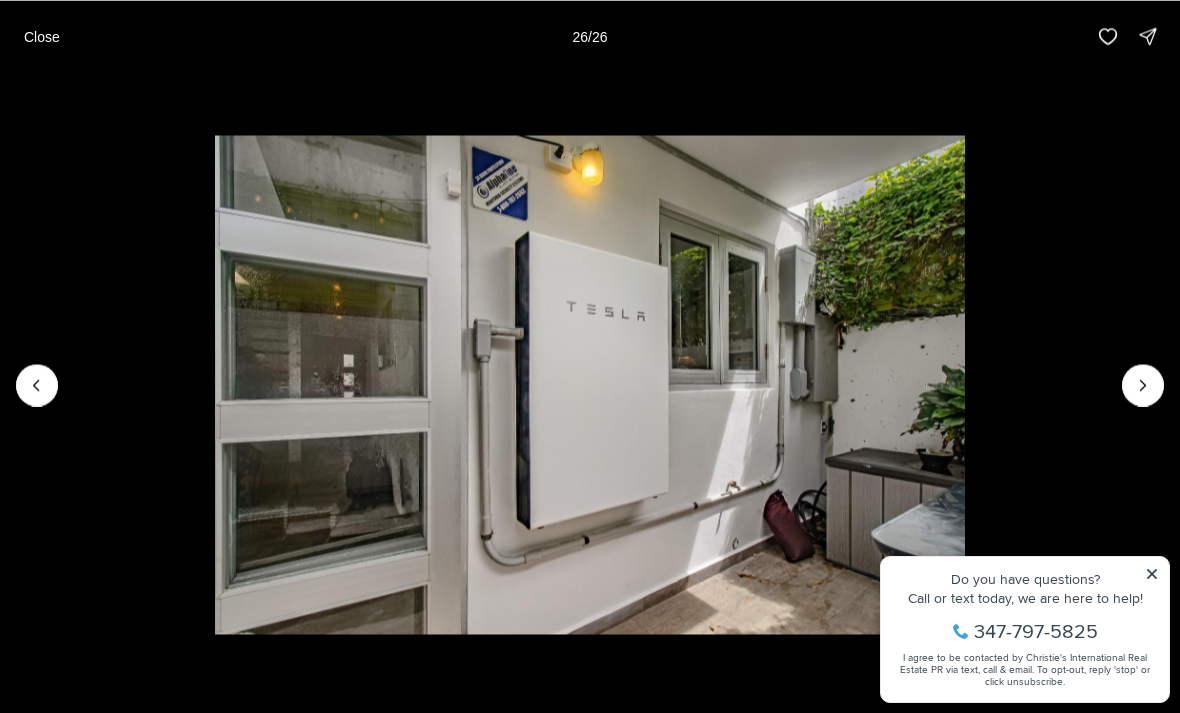 click at bounding box center [589, 384] 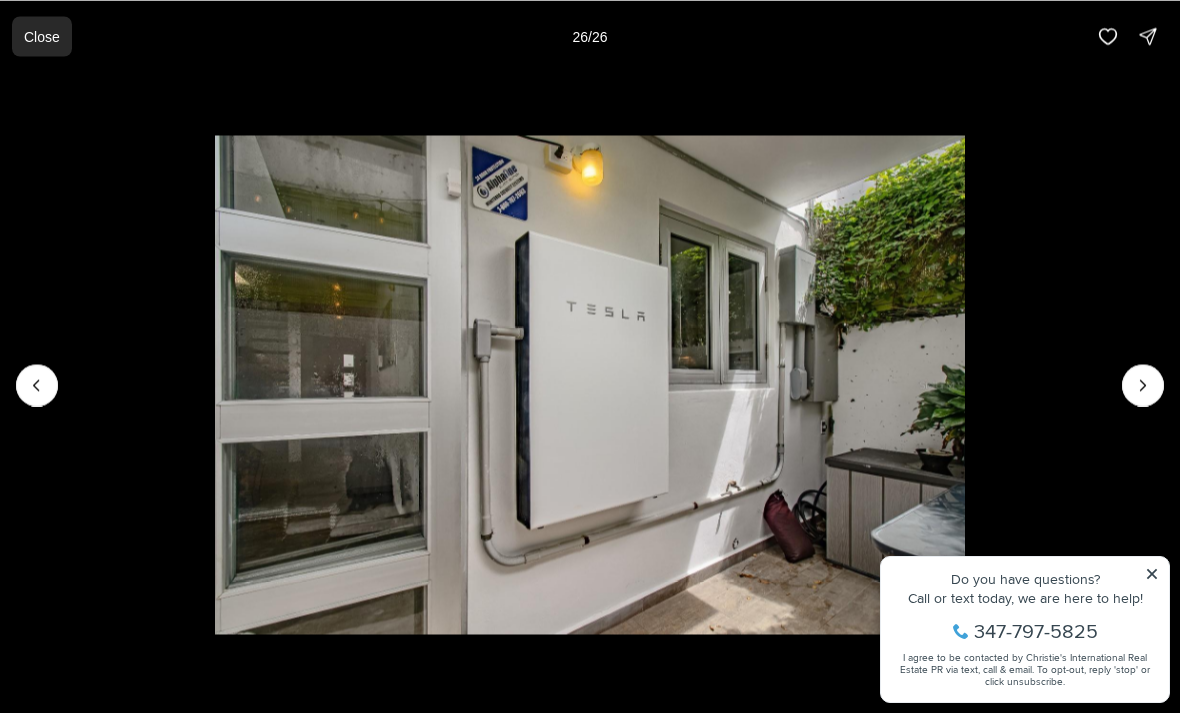click on "Close" at bounding box center [42, 36] 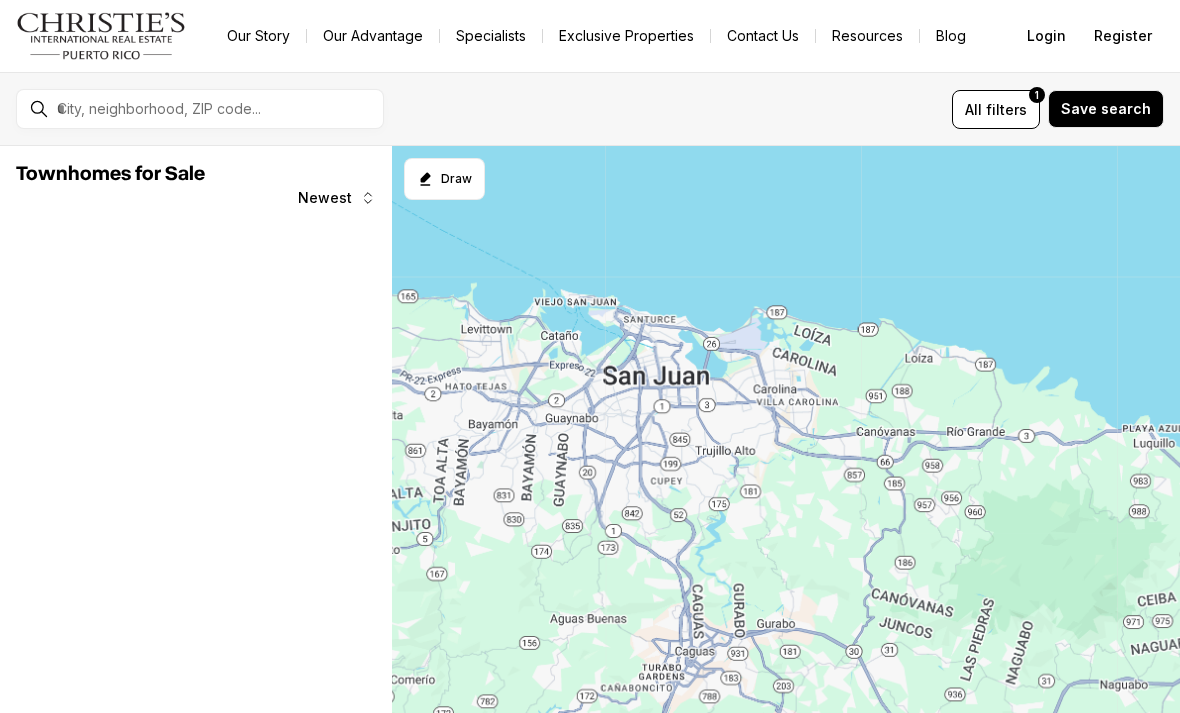 scroll, scrollTop: 0, scrollLeft: 0, axis: both 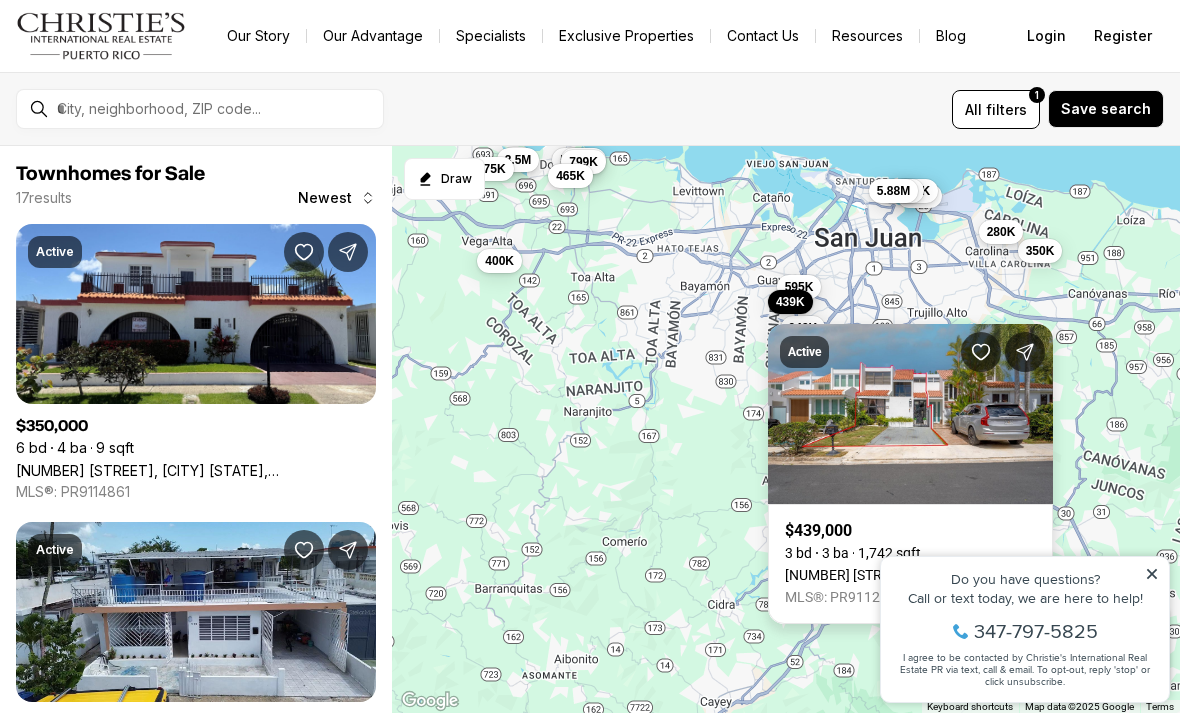 click on "[NUMBER] [STREET] #[NUMBER], [CITY] [STATE], [POSTAL_CODE]" at bounding box center [910, 575] 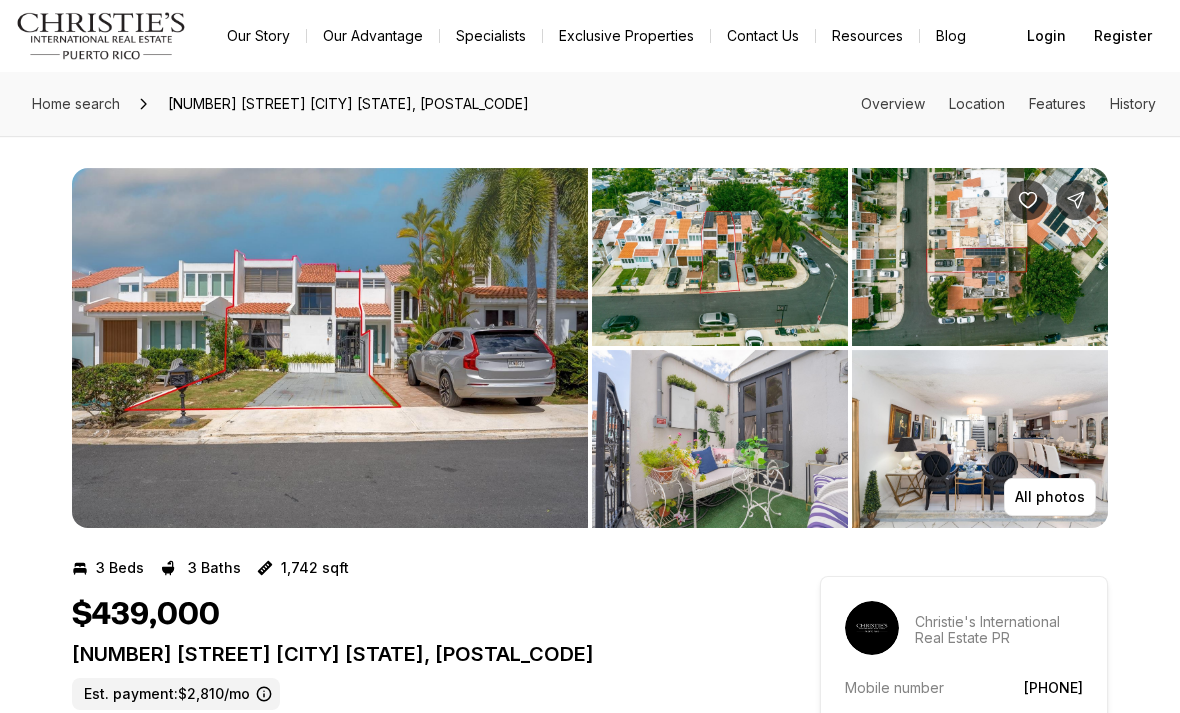scroll, scrollTop: 0, scrollLeft: 0, axis: both 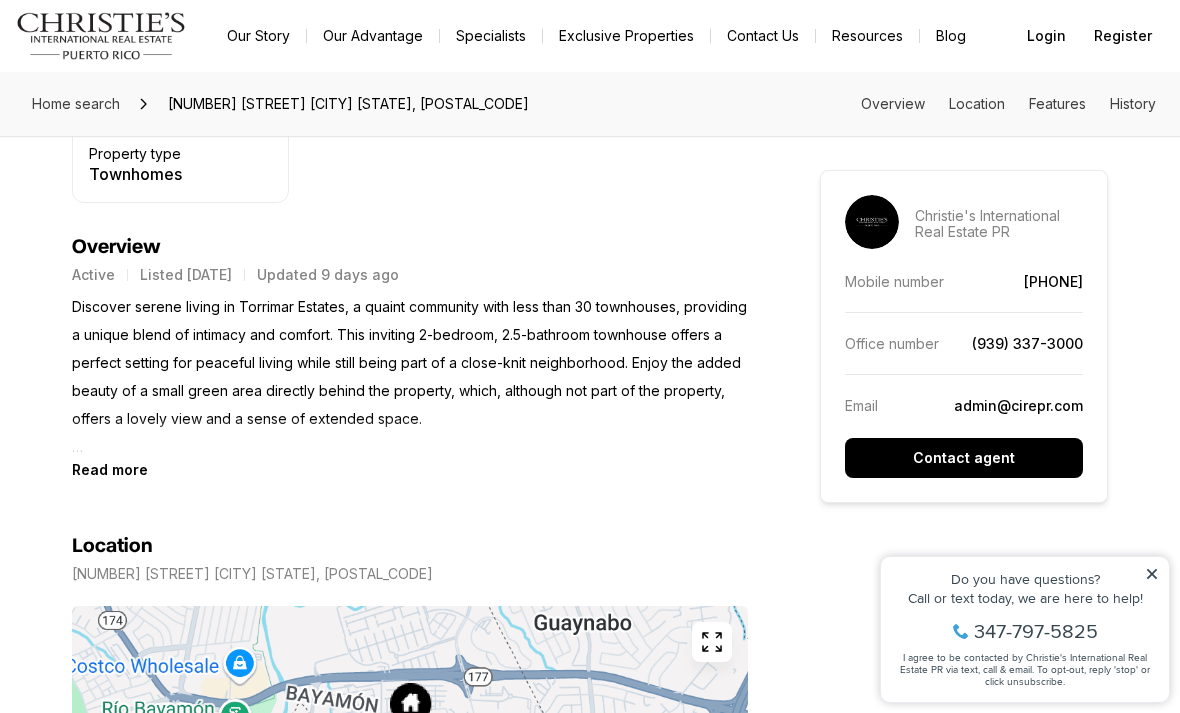 click on "Read more" at bounding box center [110, 469] 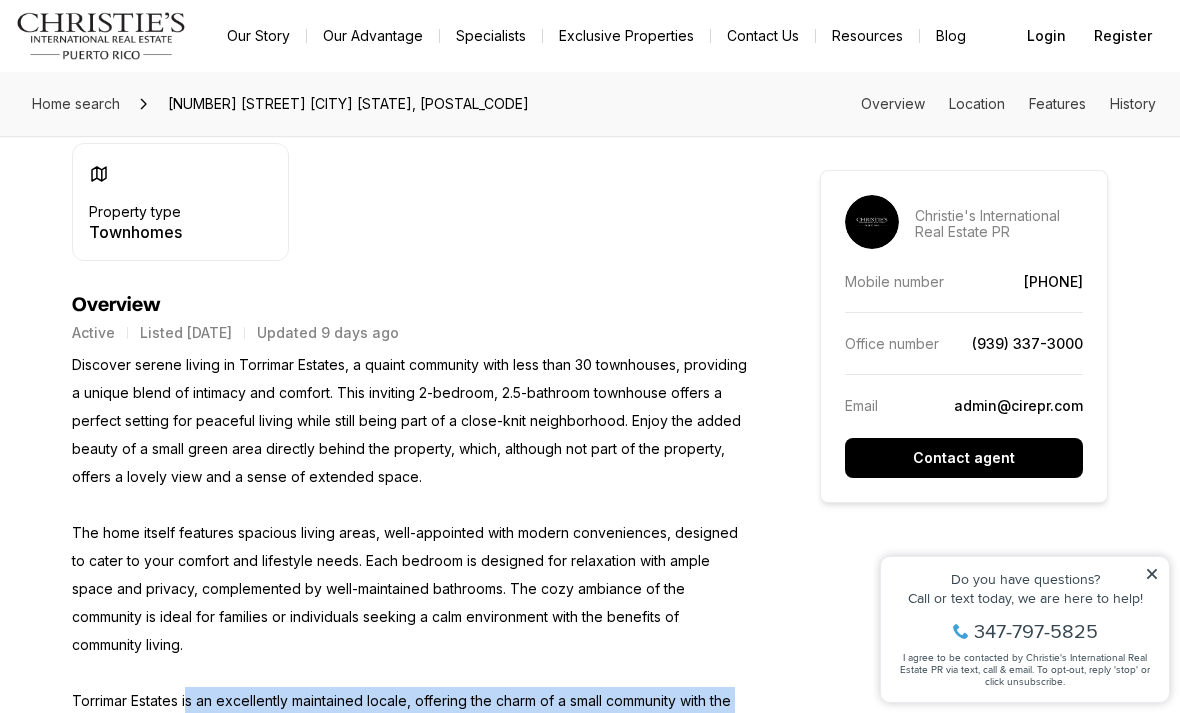 scroll, scrollTop: 695, scrollLeft: 0, axis: vertical 